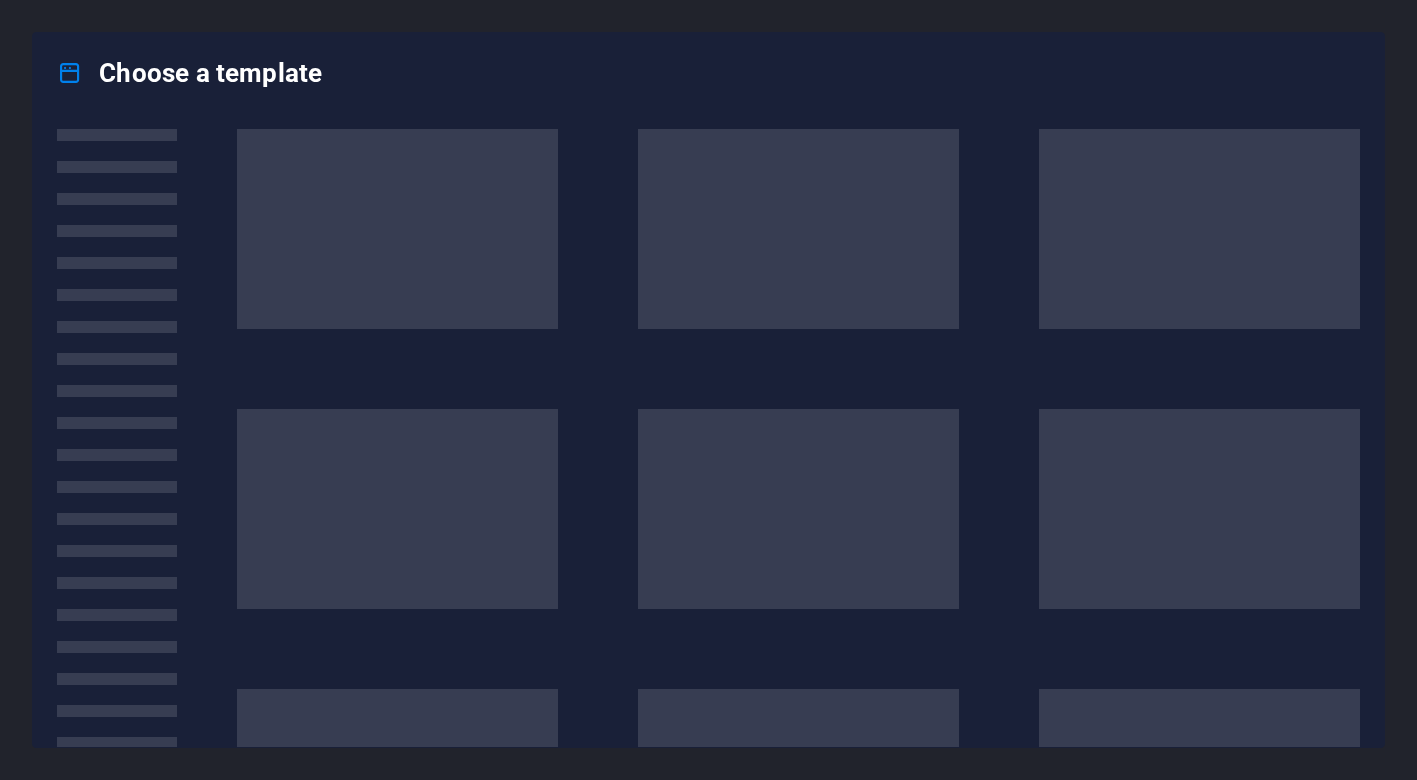 scroll, scrollTop: 0, scrollLeft: 0, axis: both 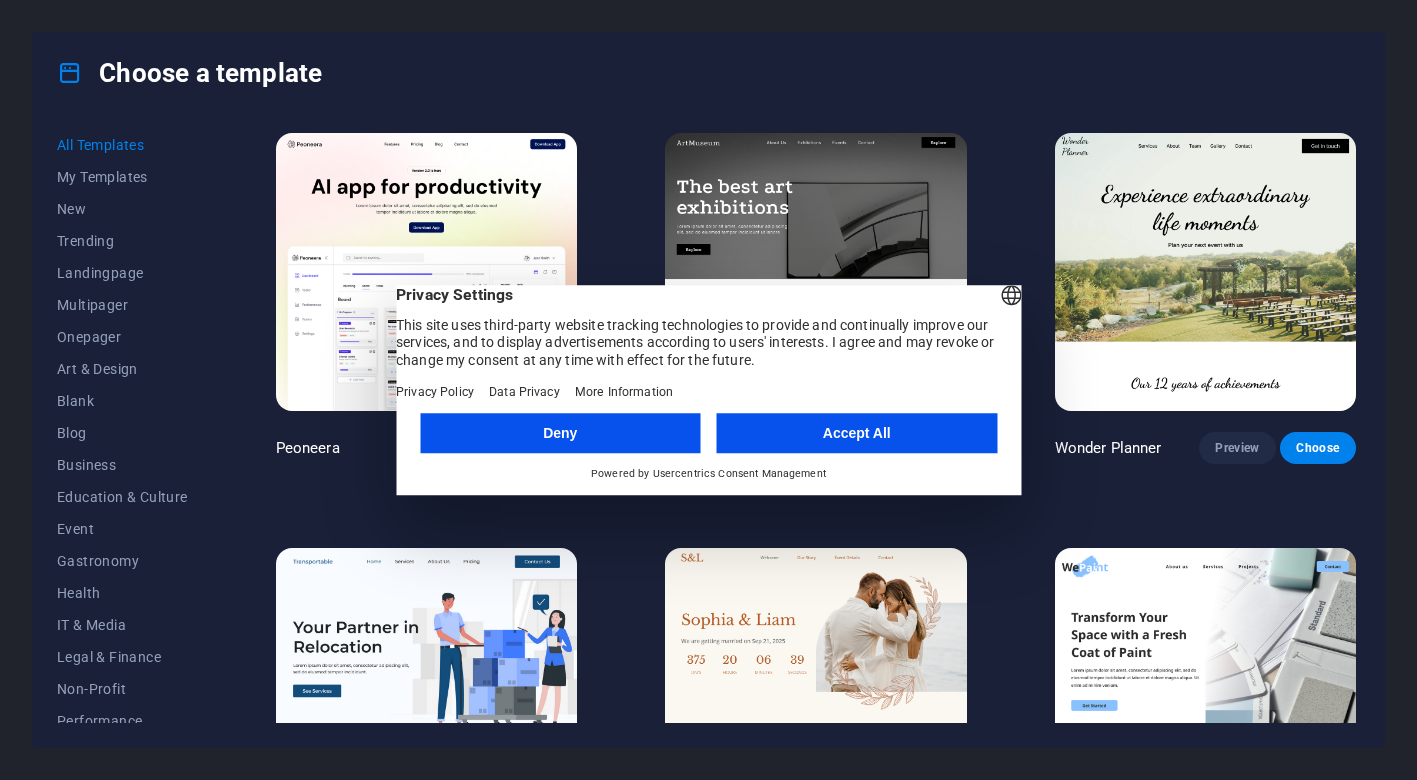 click on "Accept All" at bounding box center (857, 433) 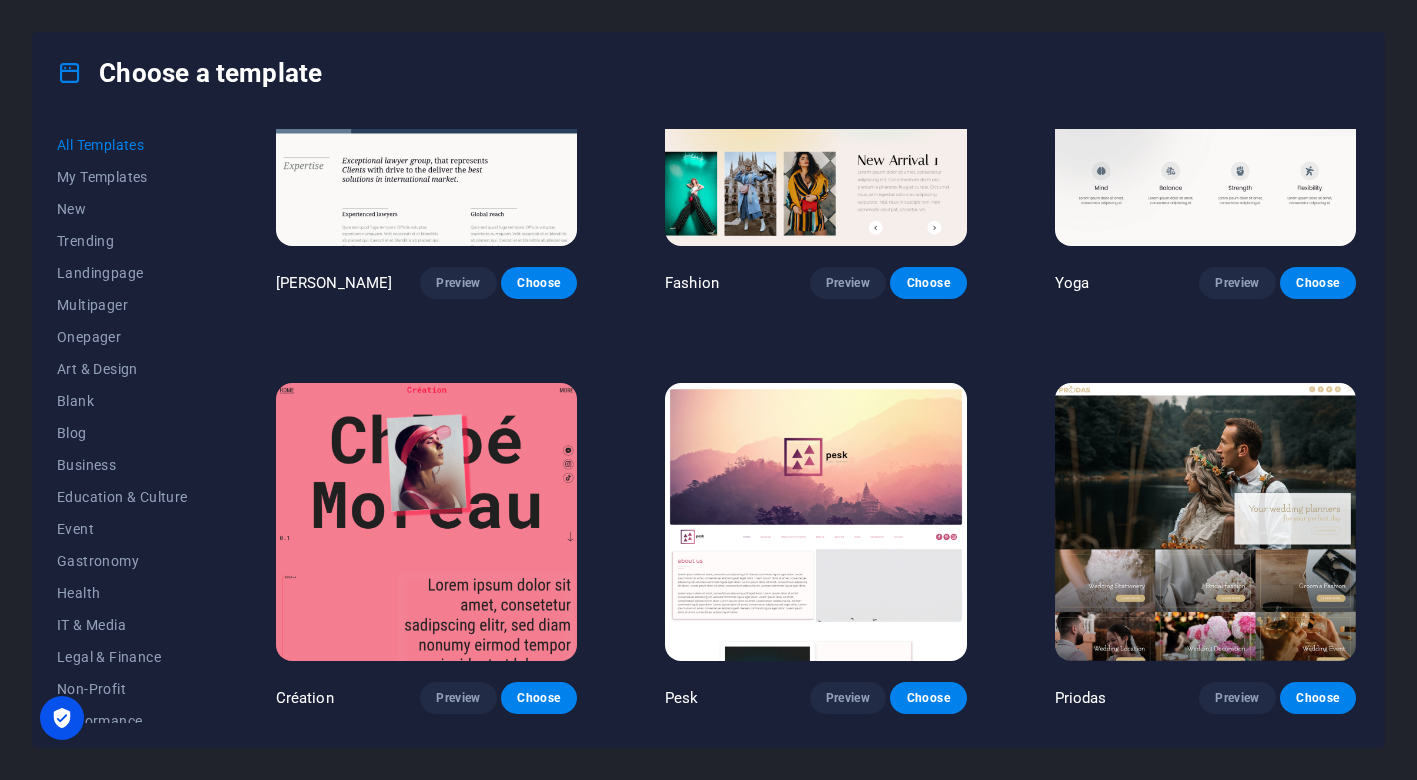 scroll, scrollTop: 5967, scrollLeft: 0, axis: vertical 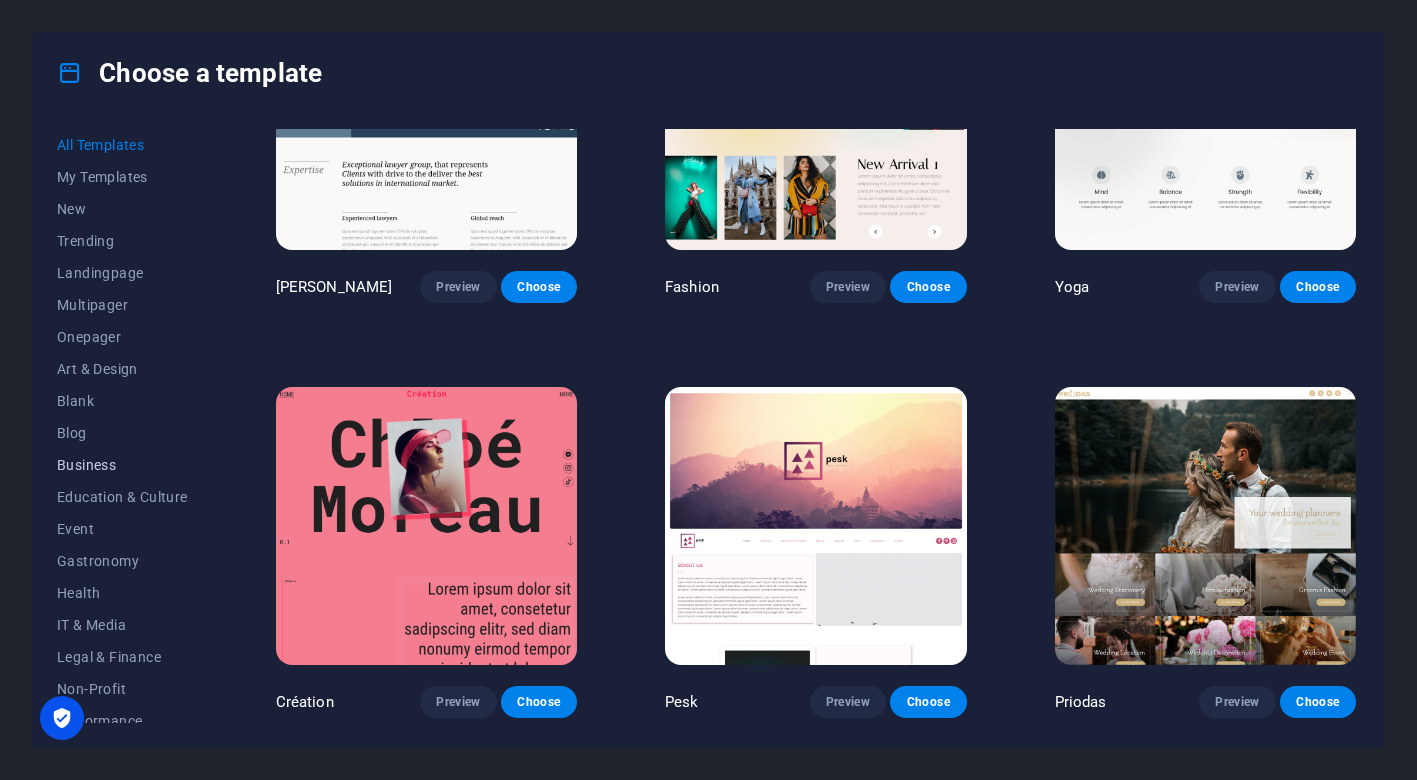 click on "Business" at bounding box center [122, 465] 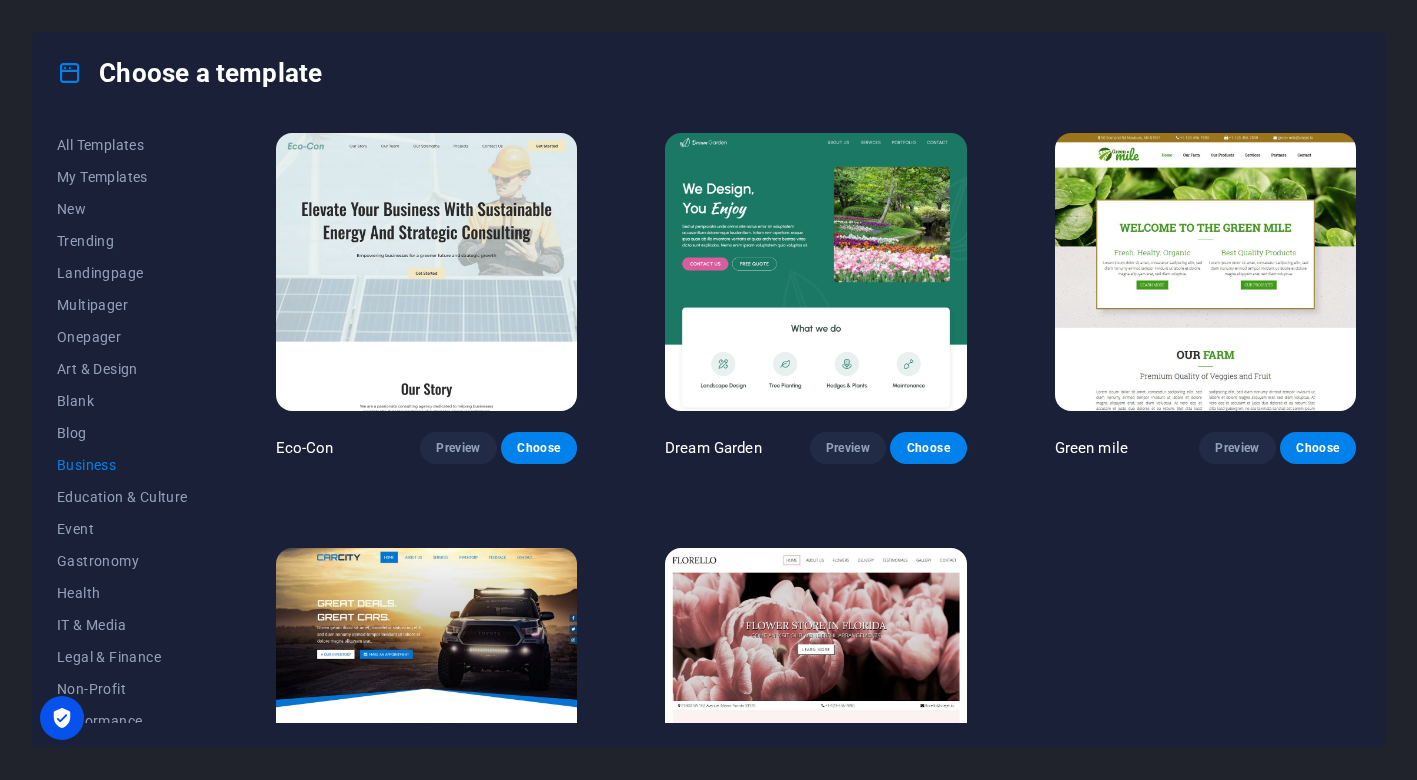 scroll, scrollTop: 0, scrollLeft: 0, axis: both 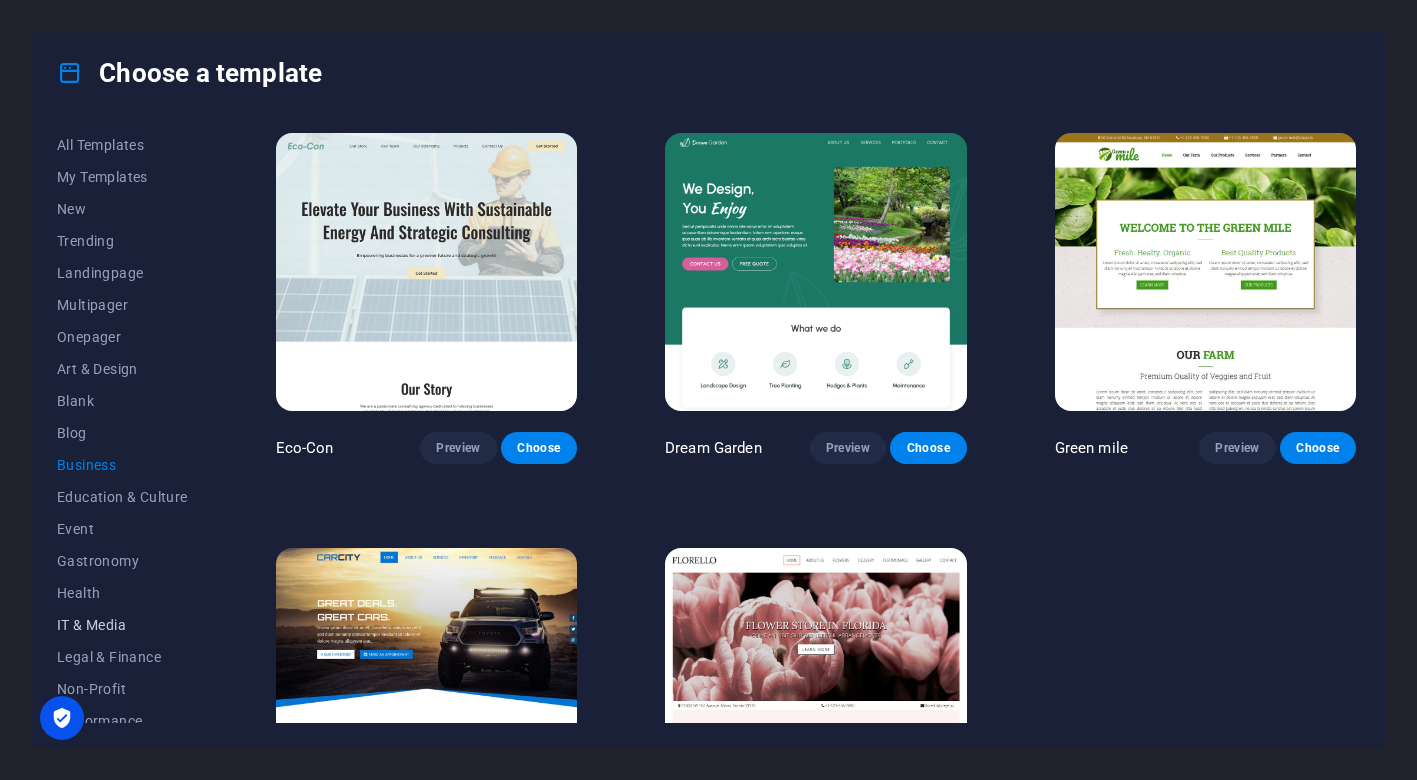 click on "IT & Media" at bounding box center [122, 625] 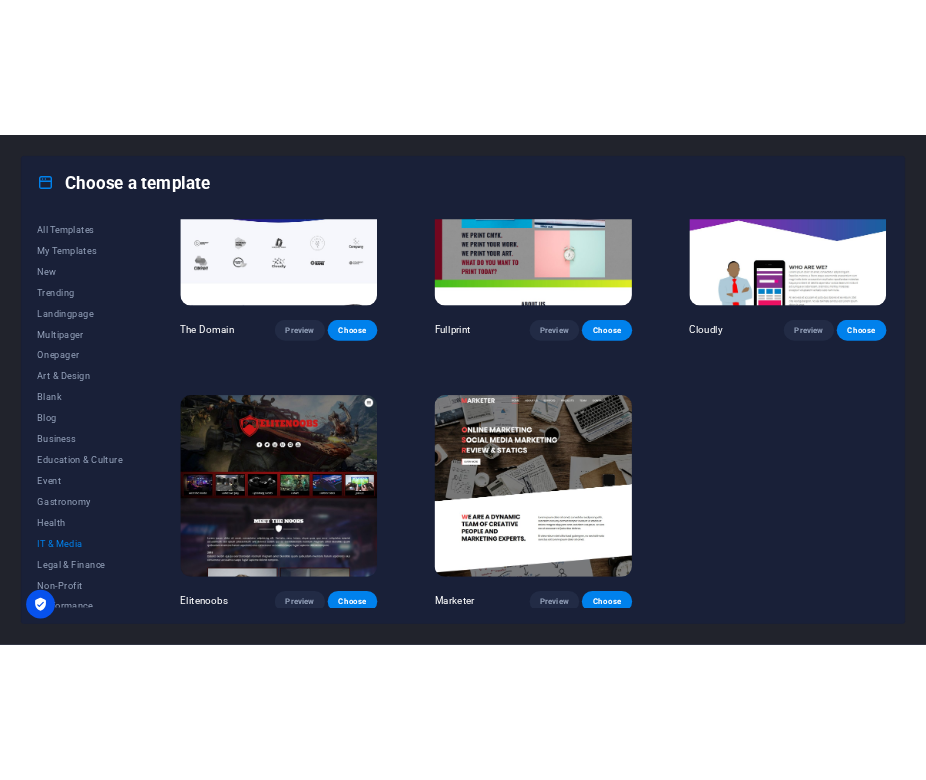 scroll, scrollTop: 978, scrollLeft: 0, axis: vertical 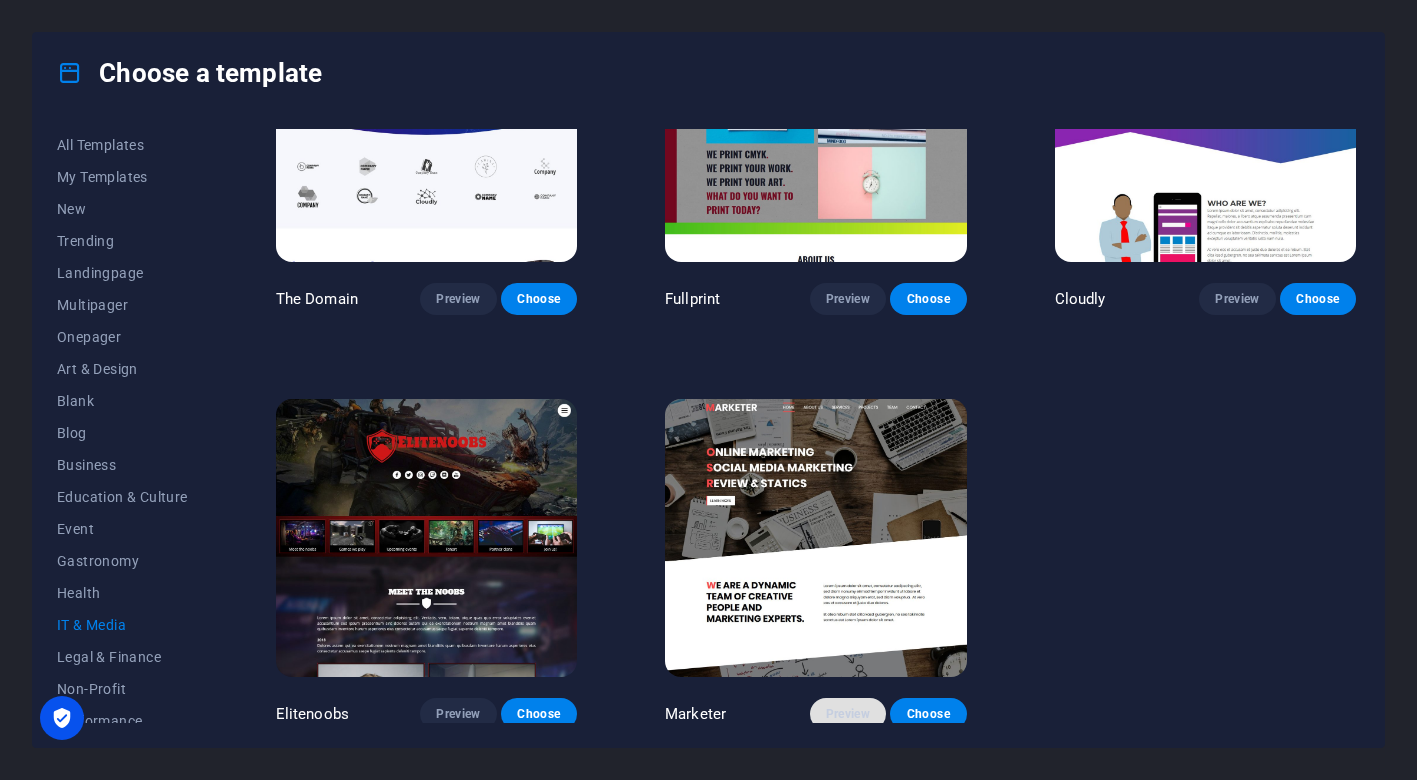 click on "Preview" at bounding box center (848, 714) 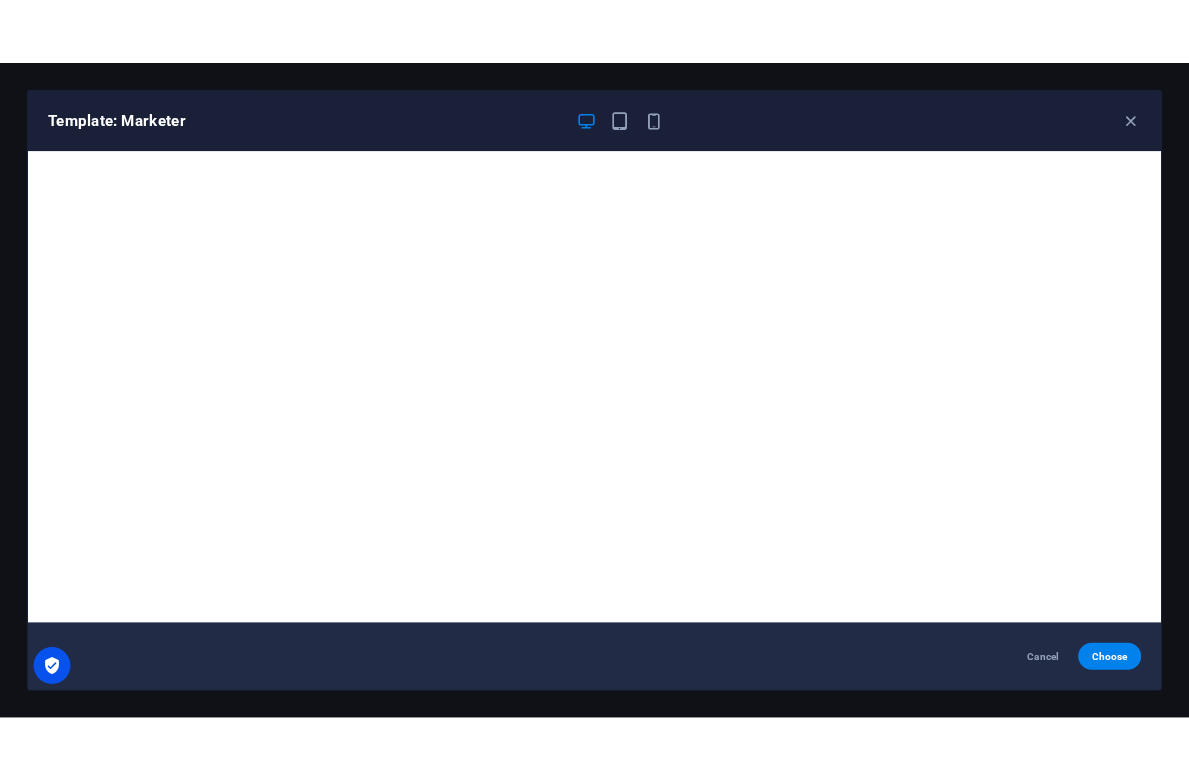 scroll, scrollTop: 678, scrollLeft: 0, axis: vertical 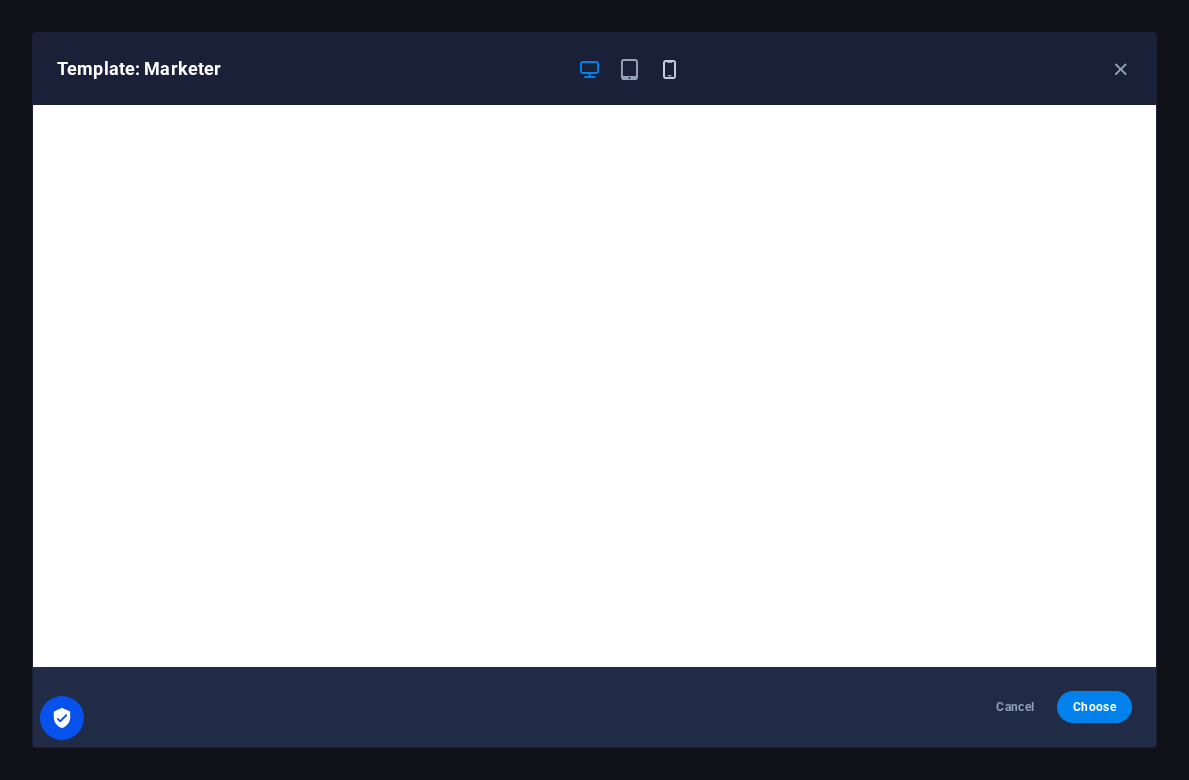 click at bounding box center (669, 69) 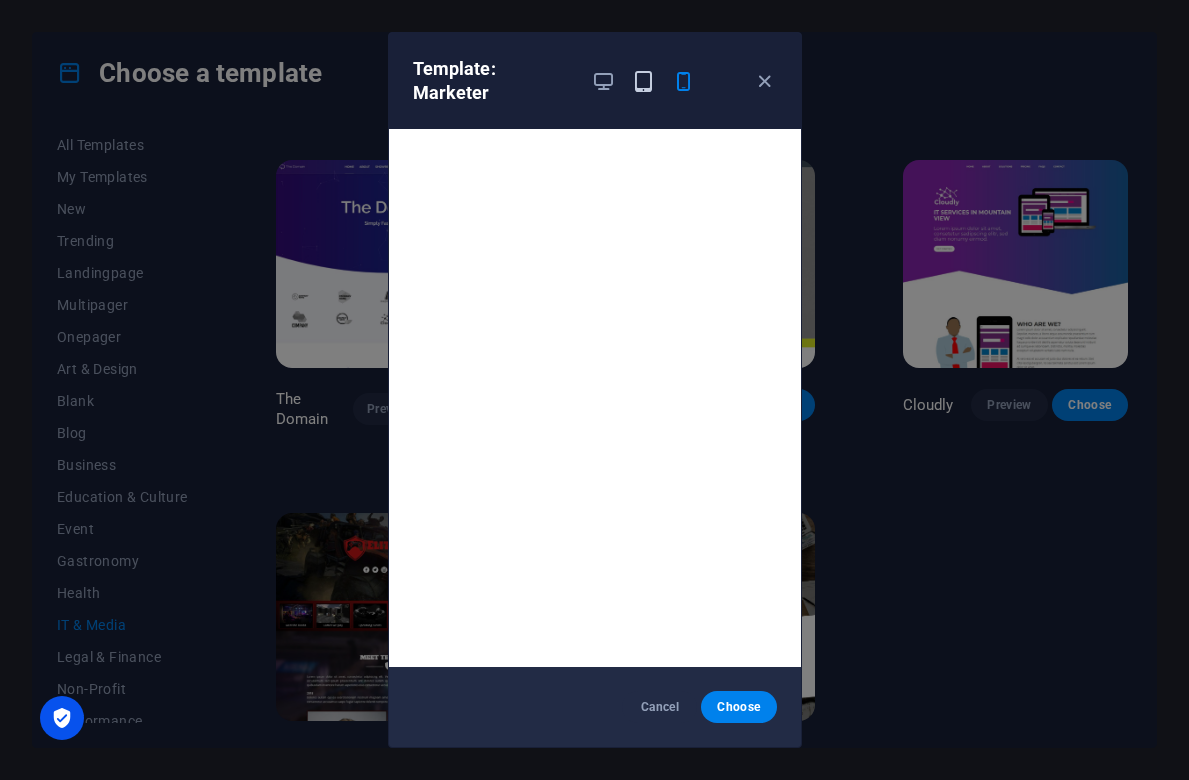 click at bounding box center (643, 81) 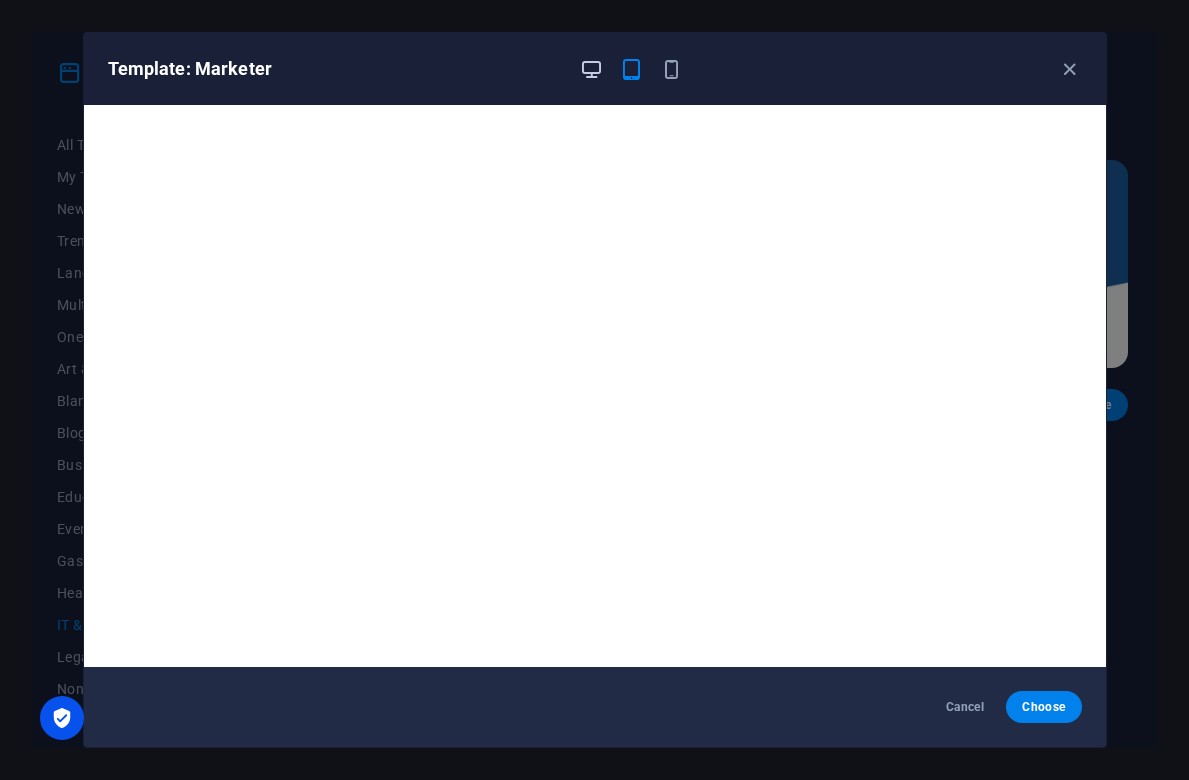 click at bounding box center [591, 69] 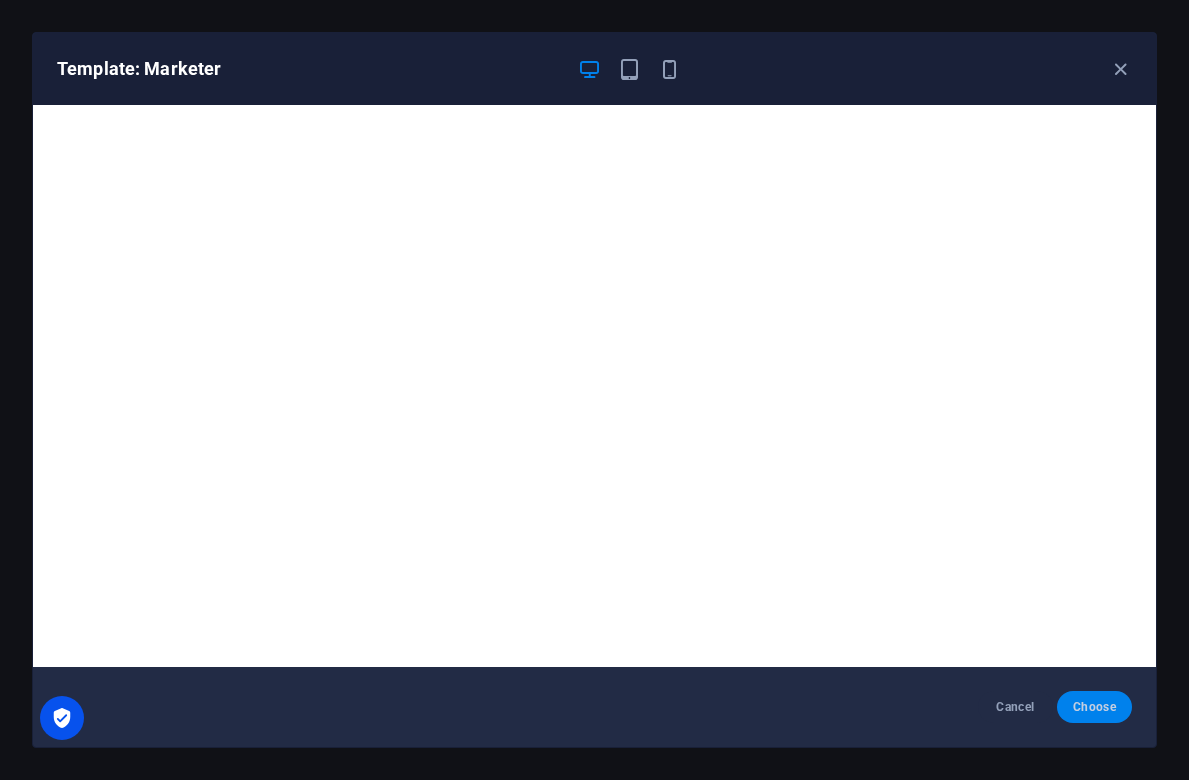 click on "Choose" at bounding box center (1094, 707) 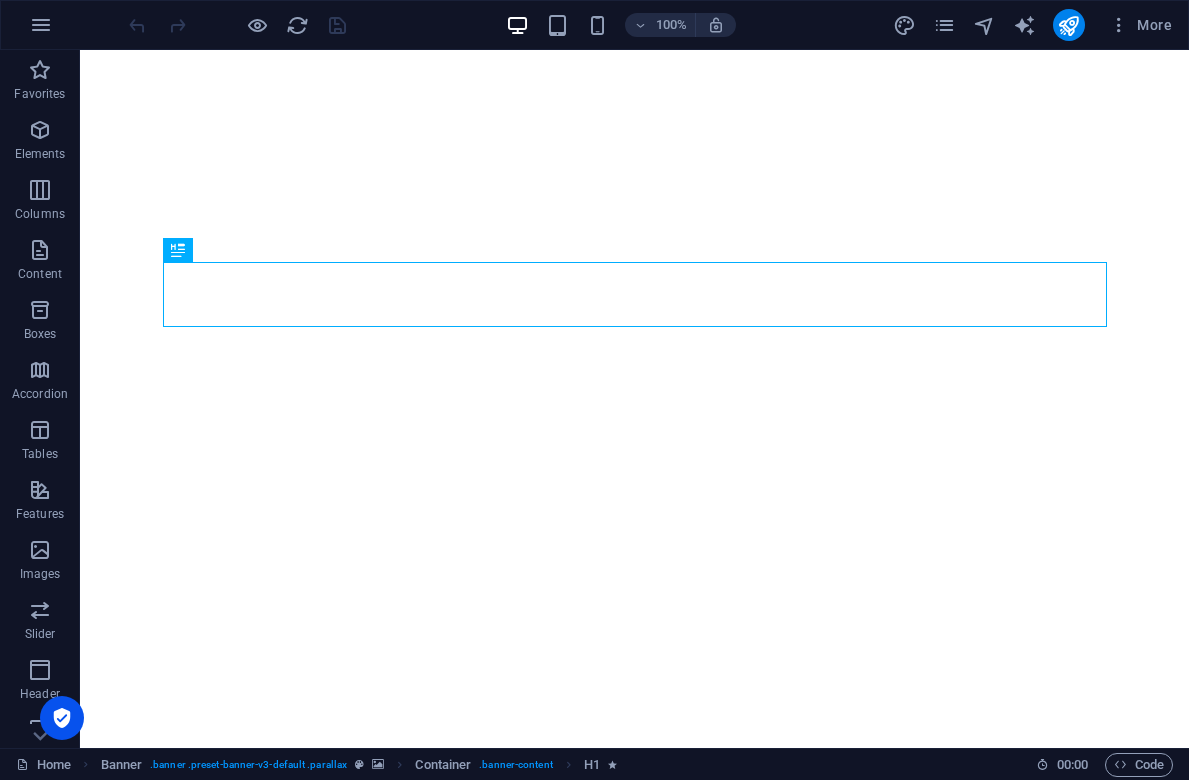 scroll, scrollTop: 0, scrollLeft: 0, axis: both 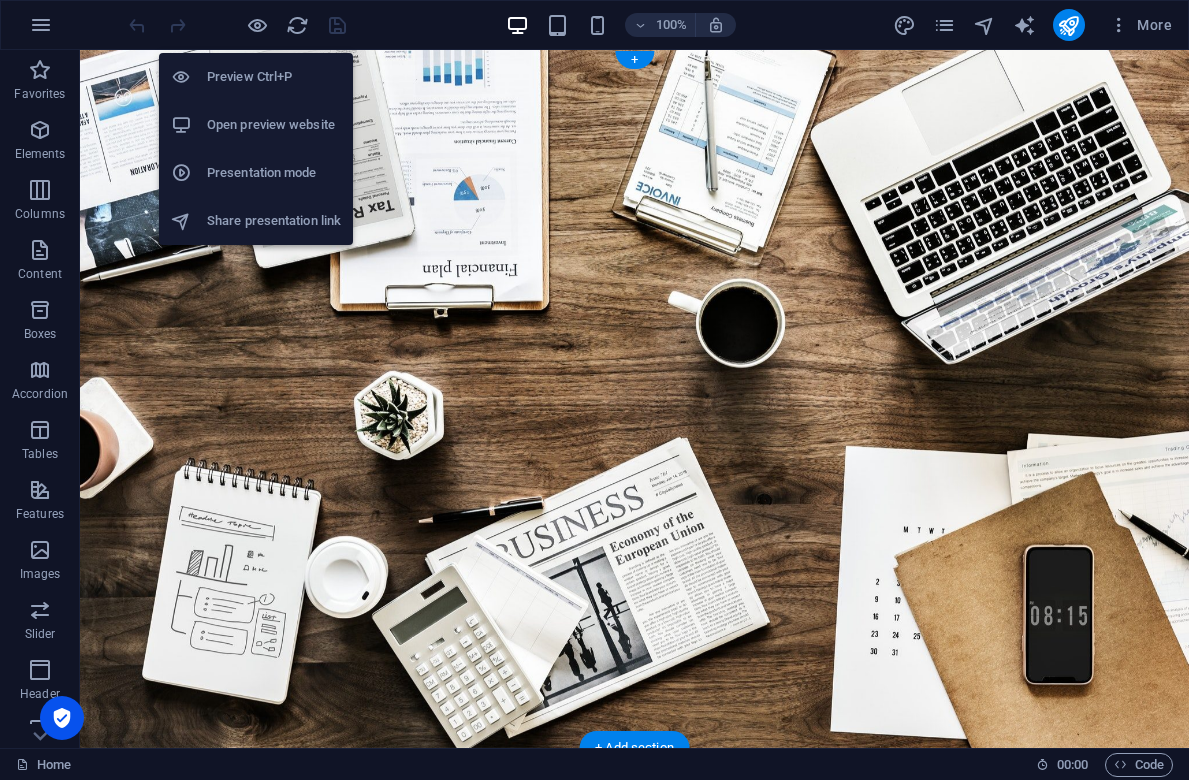 click on "Open preview website" at bounding box center (274, 125) 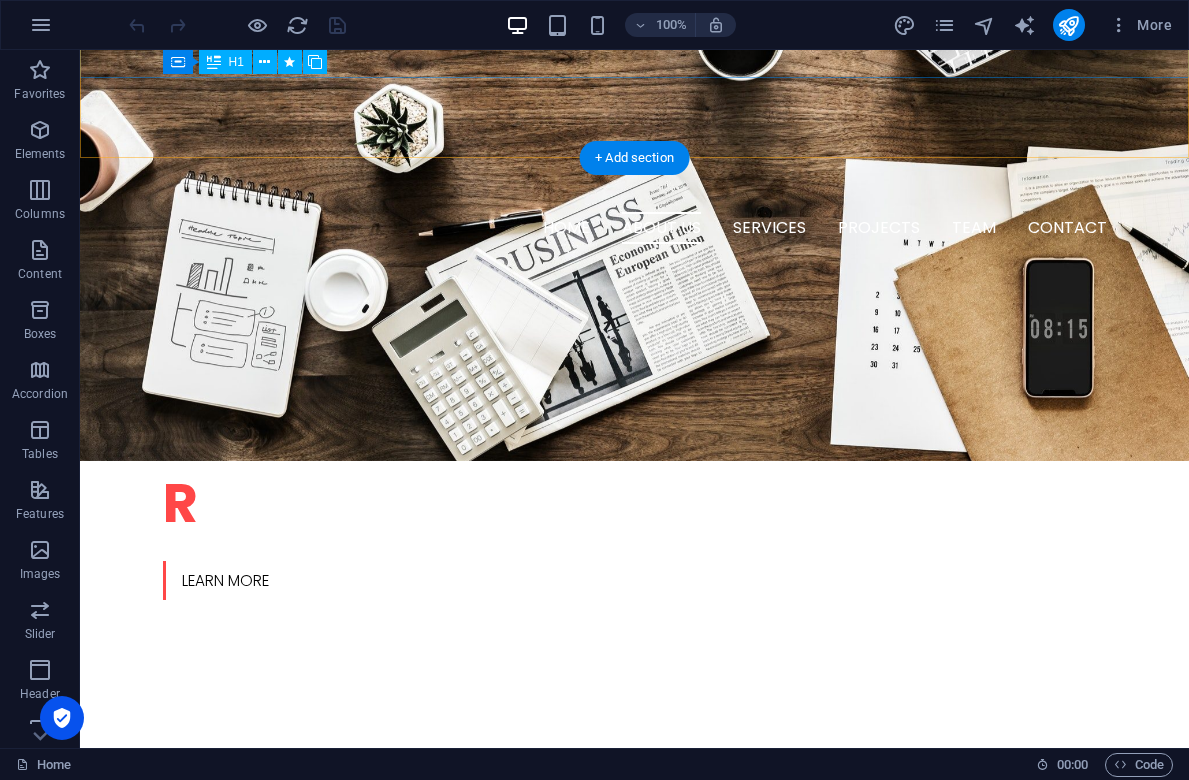 scroll, scrollTop: 598, scrollLeft: 0, axis: vertical 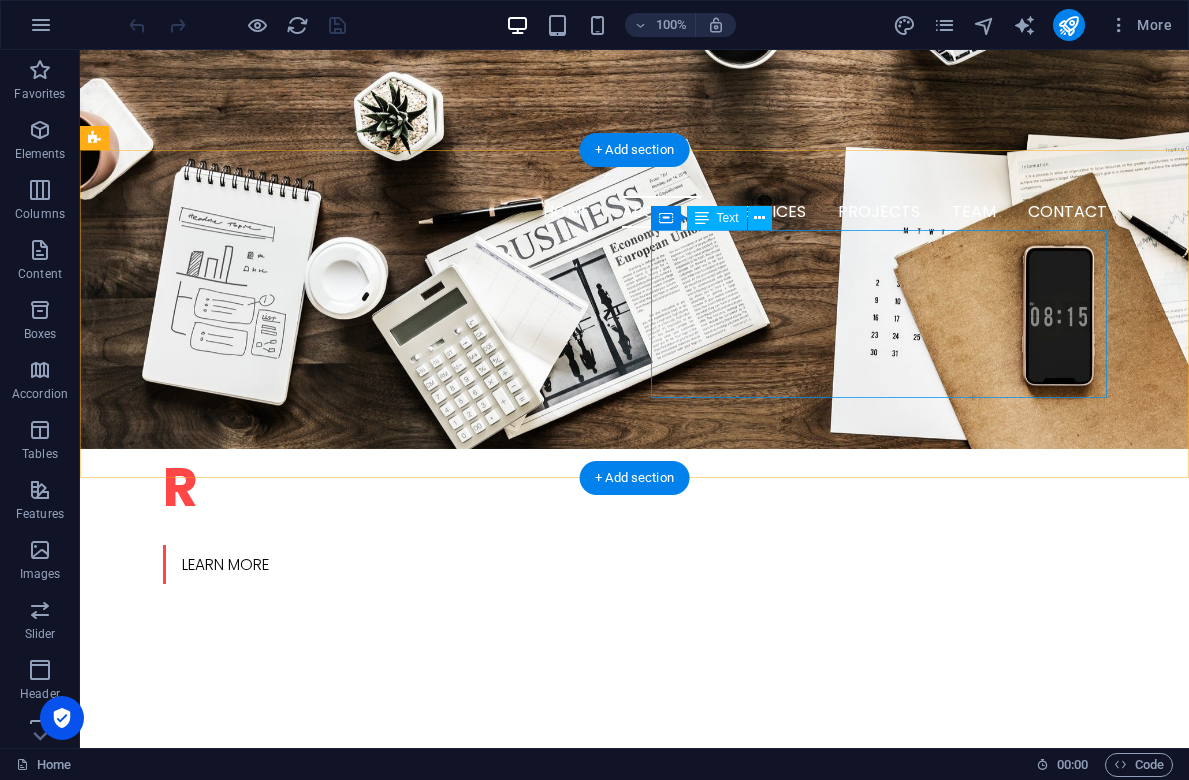 click on "Lorem ipsum dolor sit amet, consetetur sadipscing elitr, sed diam nonumy eirmod tempor invidunt ut labore et dolore magna aliquyam erat, sed diam voluptua.  At vero eos et accusam et justo duo dolores. Et otea rebum stet clita kasd gubergren, no sea takimata sanctus est Lorem ipsum dolor sit amet." at bounding box center (324, 1034) 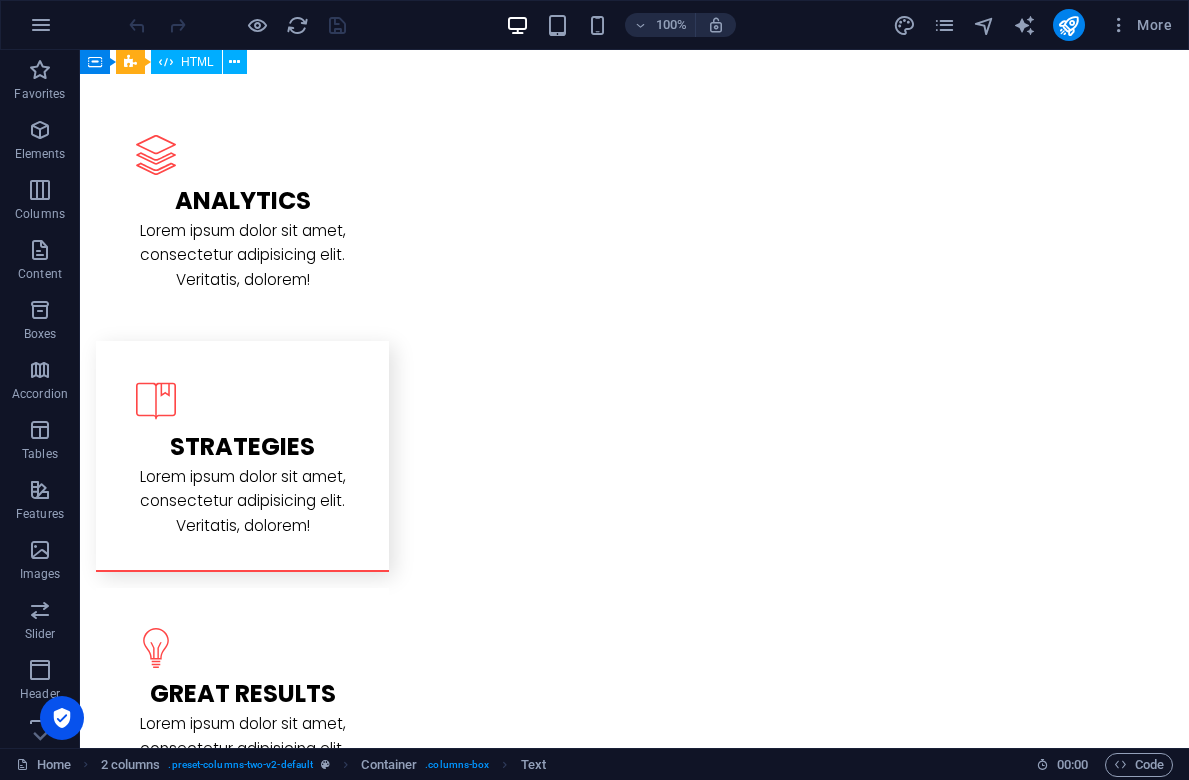 scroll, scrollTop: 2520, scrollLeft: 0, axis: vertical 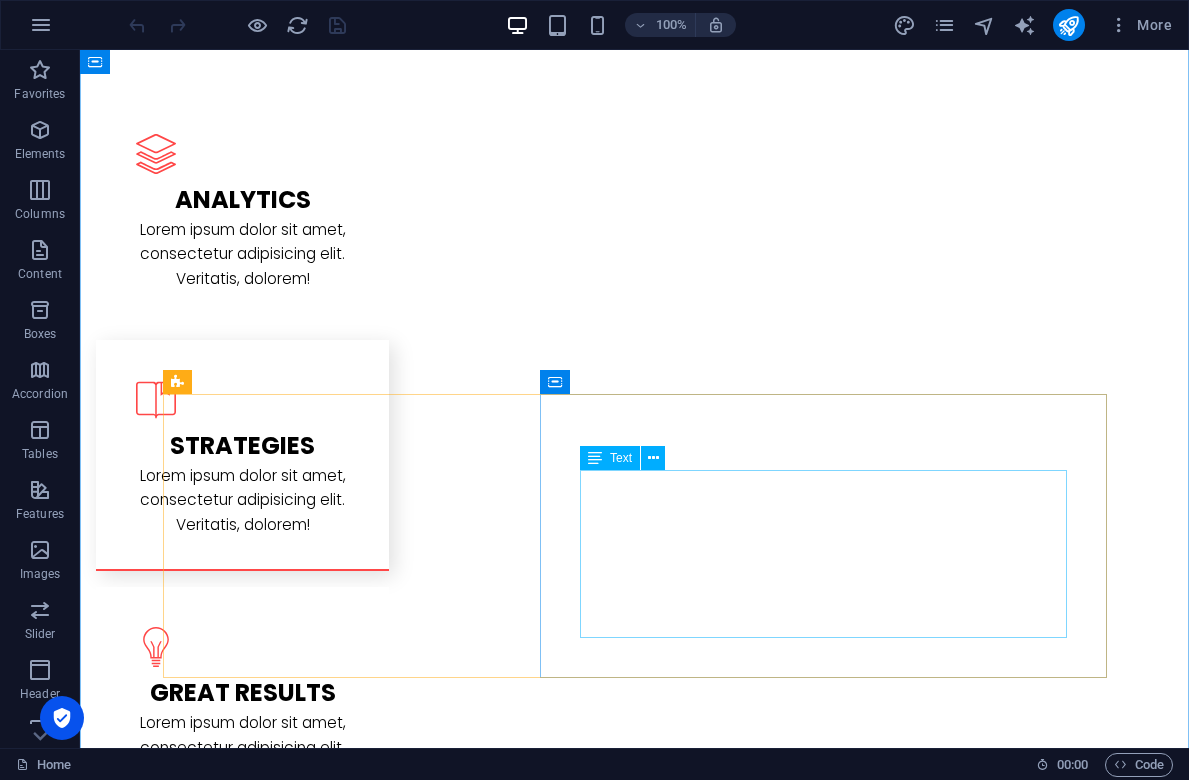 click on "Lorem ipsum dolor sit amet, consectetuer adipiscing elit. Aenean commodo ligula eget dolor. Lorem ipsum dolor sit amet, consectetuer adipiscing elit leget dolor. Lorem ipsum dolor sit amet, consectetuer adipiscing elit. Aenean commodo ligula eget dolor. Lorem ipsum dolor sit amet, consectetuer adipiscing elit dolor consectetuer adipiscing elit leget dolor. Lorem elit saget ipsum dolor sit amet, consectetuer." at bounding box center (635, 2890) 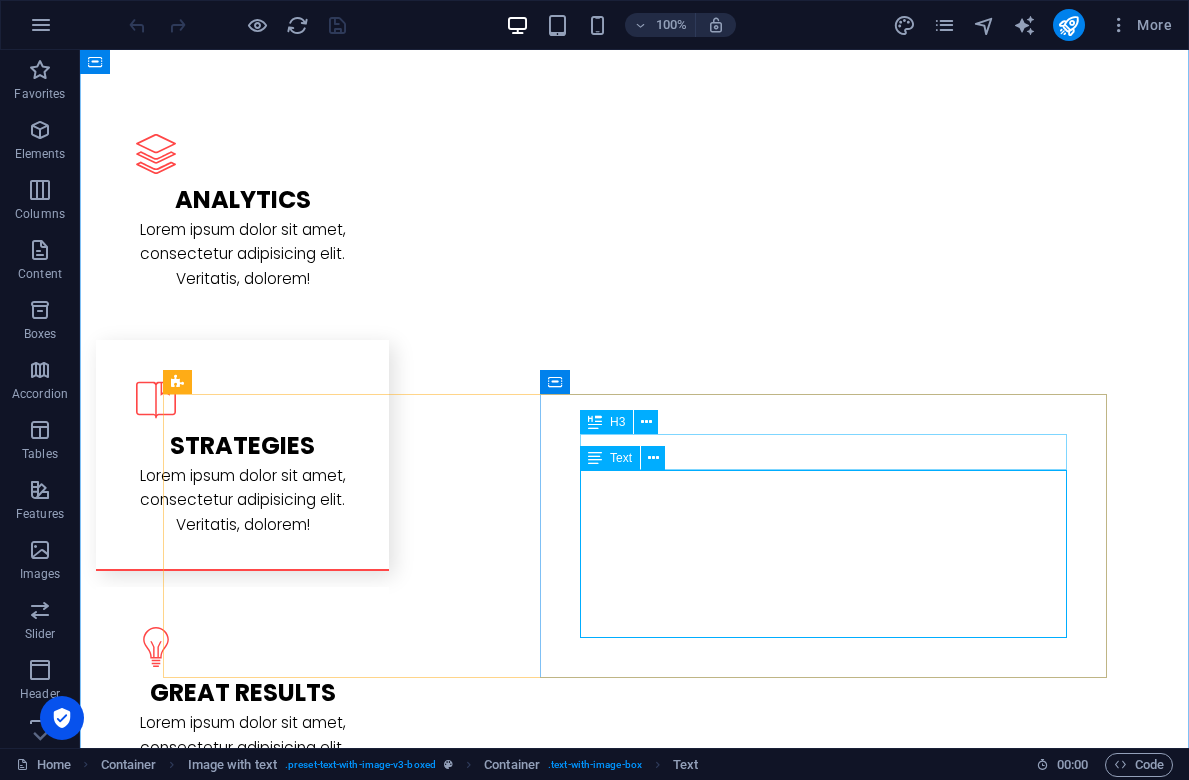 click at bounding box center (595, 458) 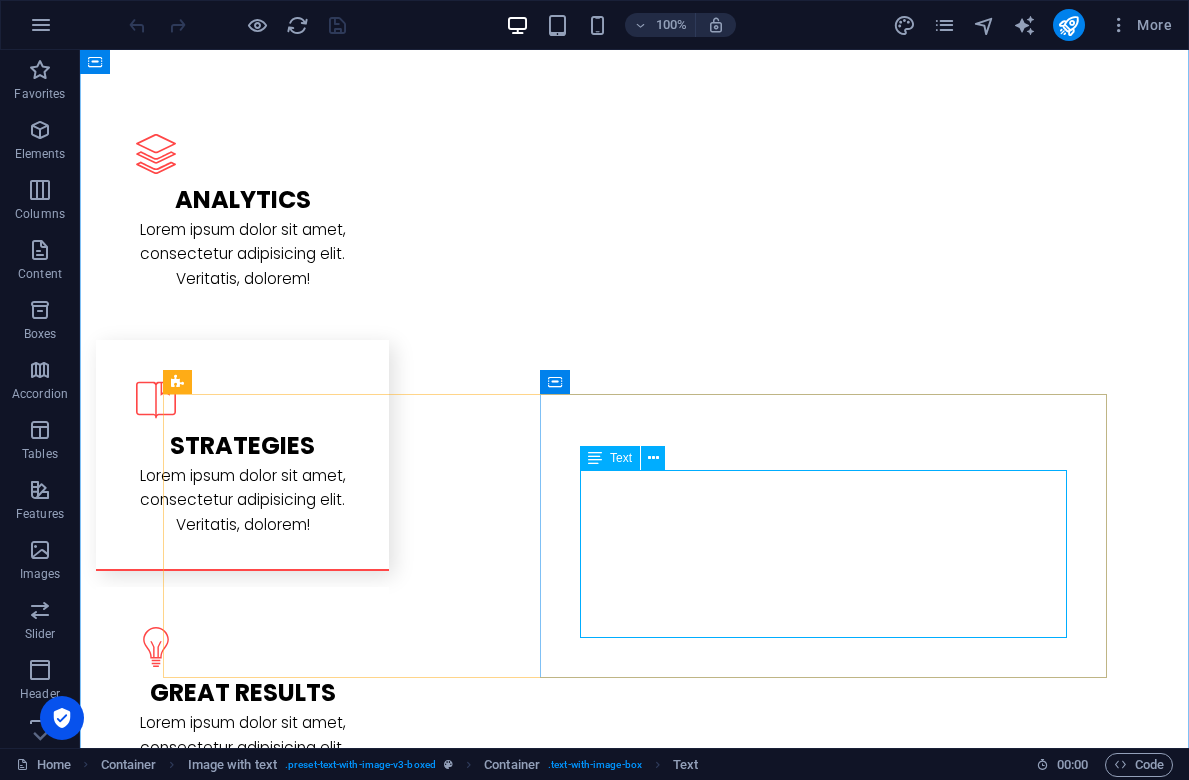 click on "Lorem ipsum dolor sit amet, consectetuer adipiscing elit. Aenean commodo ligula eget dolor. Lorem ipsum dolor sit amet, consectetuer adipiscing elit leget dolor. Lorem ipsum dolor sit amet, consectetuer adipiscing elit. Aenean commodo ligula eget dolor. Lorem ipsum dolor sit amet, consectetuer adipiscing elit dolor consectetuer adipiscing elit leget dolor. Lorem elit saget ipsum dolor sit amet, consectetuer." at bounding box center (635, 2890) 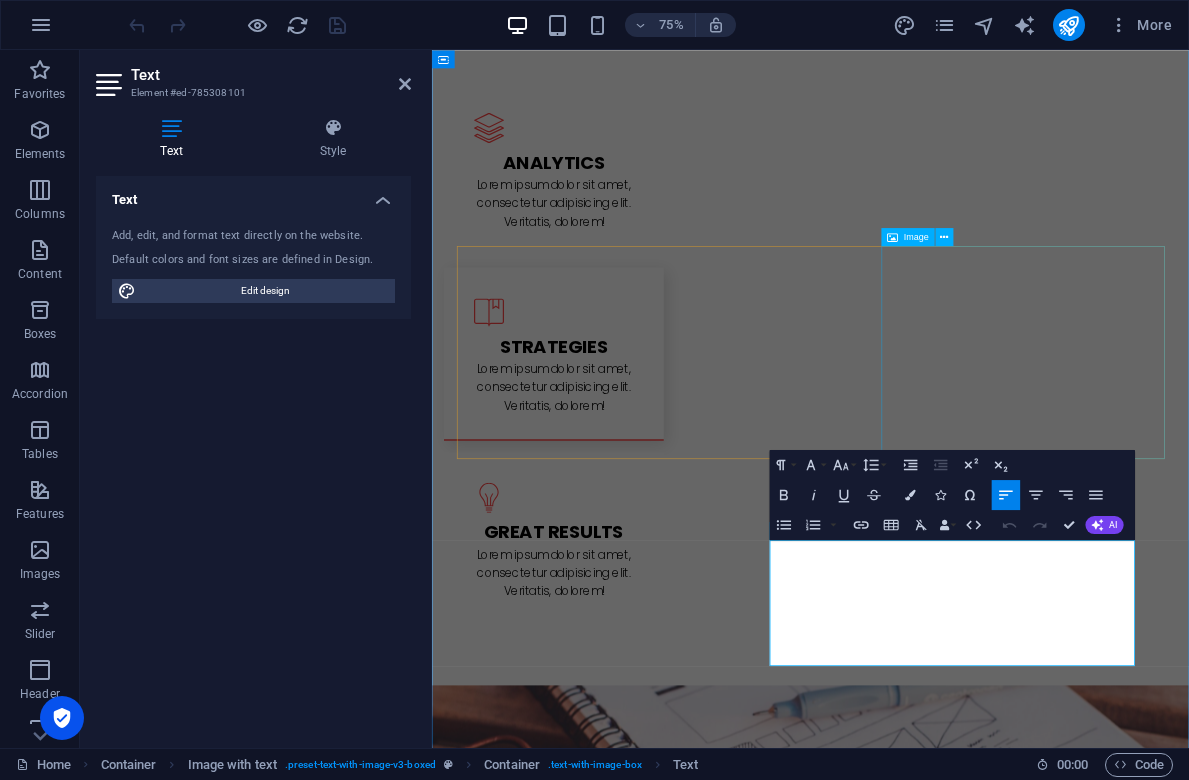 drag, startPoint x: 1470, startPoint y: 510, endPoint x: 1428, endPoint y: 520, distance: 43.174065 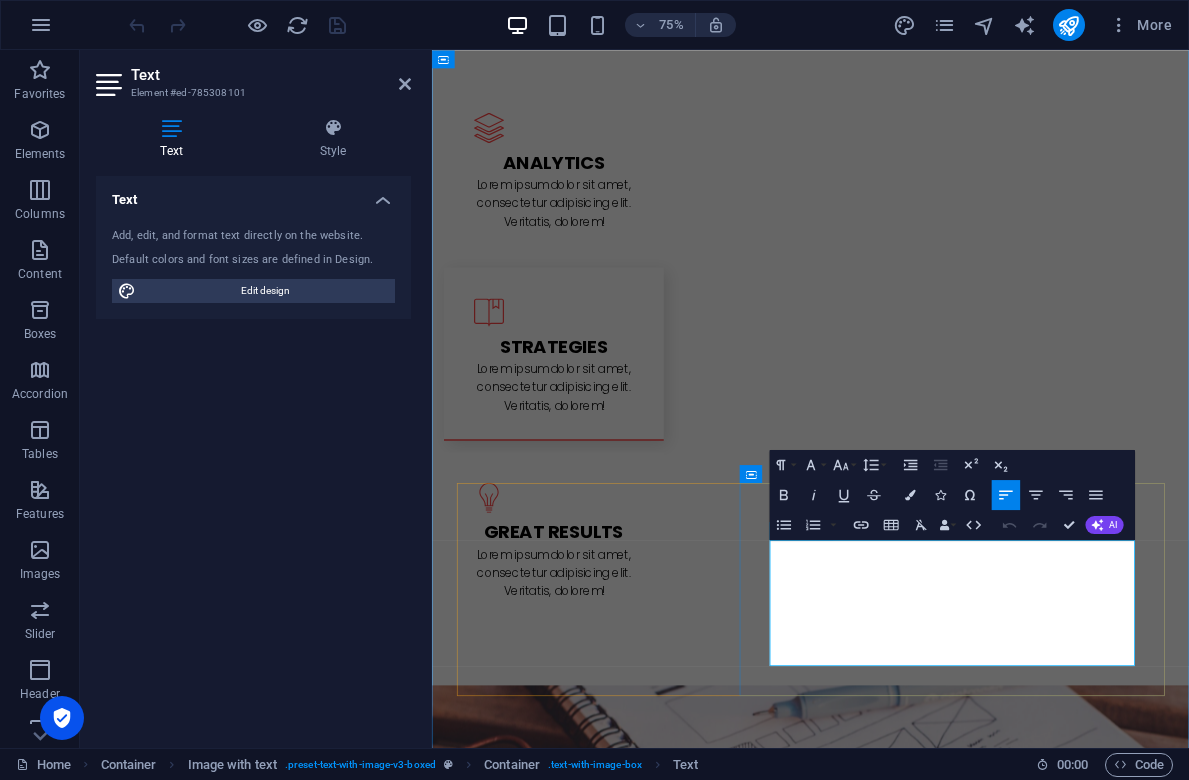 drag, startPoint x: 1096, startPoint y: 791, endPoint x: 969, endPoint y: 726, distance: 142.66745 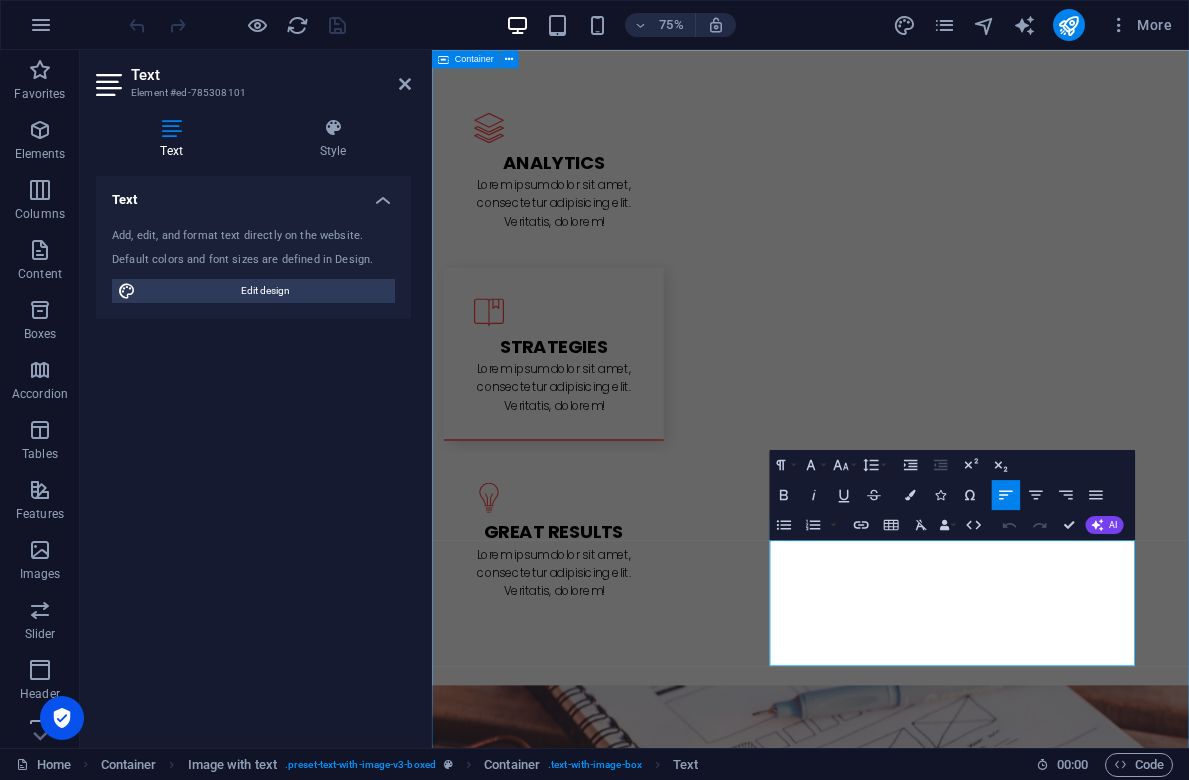 click on "L atest Project Lorem ipsum dolor sit amet, consectetuer adipiscing elit. Aenean commodo ligula eget dolor. Lorem ipsum dolor sit amet, consectetuer adipiscing elit leget dolor. Lorem ipsum dolor sit amet, consectetuer adipiscing elit. Aenean commodo ligula eget dolor. Lorem ipsum dolor sit amet, consectetuer adipiscing elit dolor consectetuer adipiscing elit leget dolor. Lorem elit saget ipsum dolor sit amet, consectetuer. L atest Project Lorem ipsum dolor sit amet, consectetuer adipiscing elit. Aenean commodo ligula eget dolor. Lorem ipsum dolor sit amet, consectetuer adipiscing elit leget dolor. Lorem ipsum dolor sit amet, consectetuer adipiscing elit. Aenean commodo ligula eget dolor. Lorem ipsum dolor sit amet, consectetuer adipiscing elit dolor consectetuer adipiscing elit leget dolor. Lorem elit saget ipsum dolor sit amet, consectetuer. L atest Project L atest Project" at bounding box center (936, 2564) 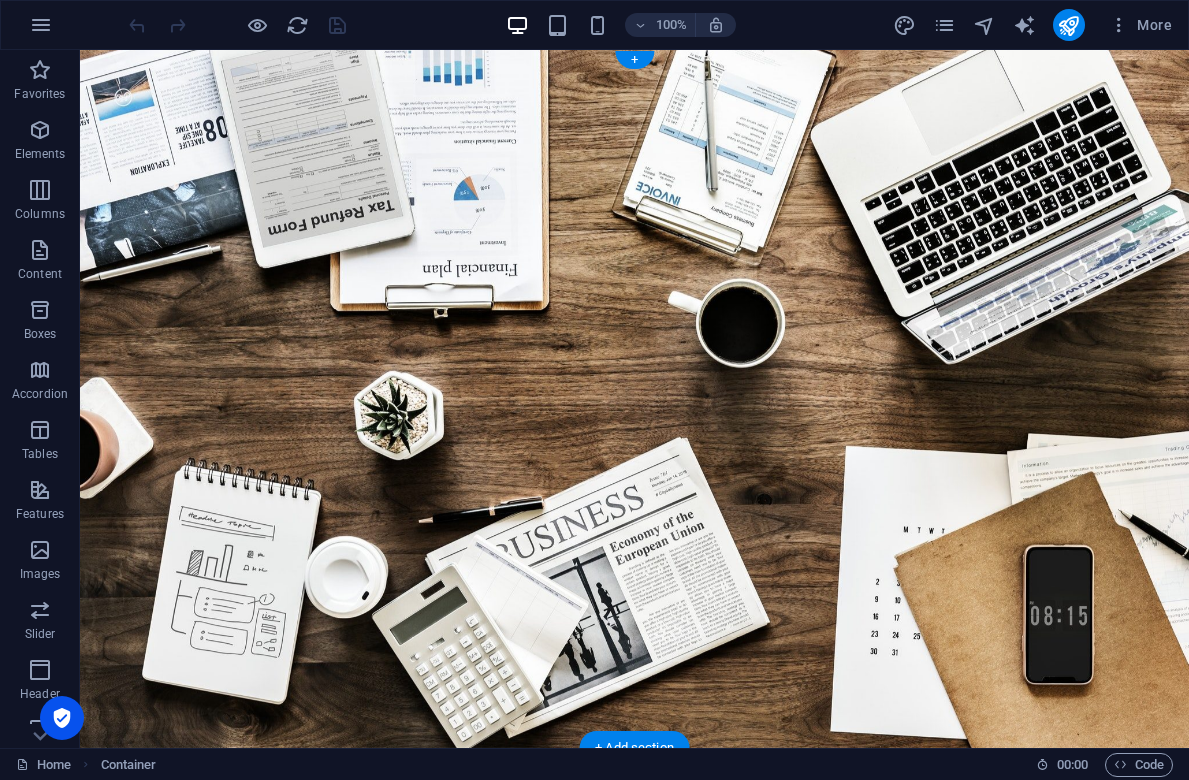 scroll, scrollTop: 0, scrollLeft: 0, axis: both 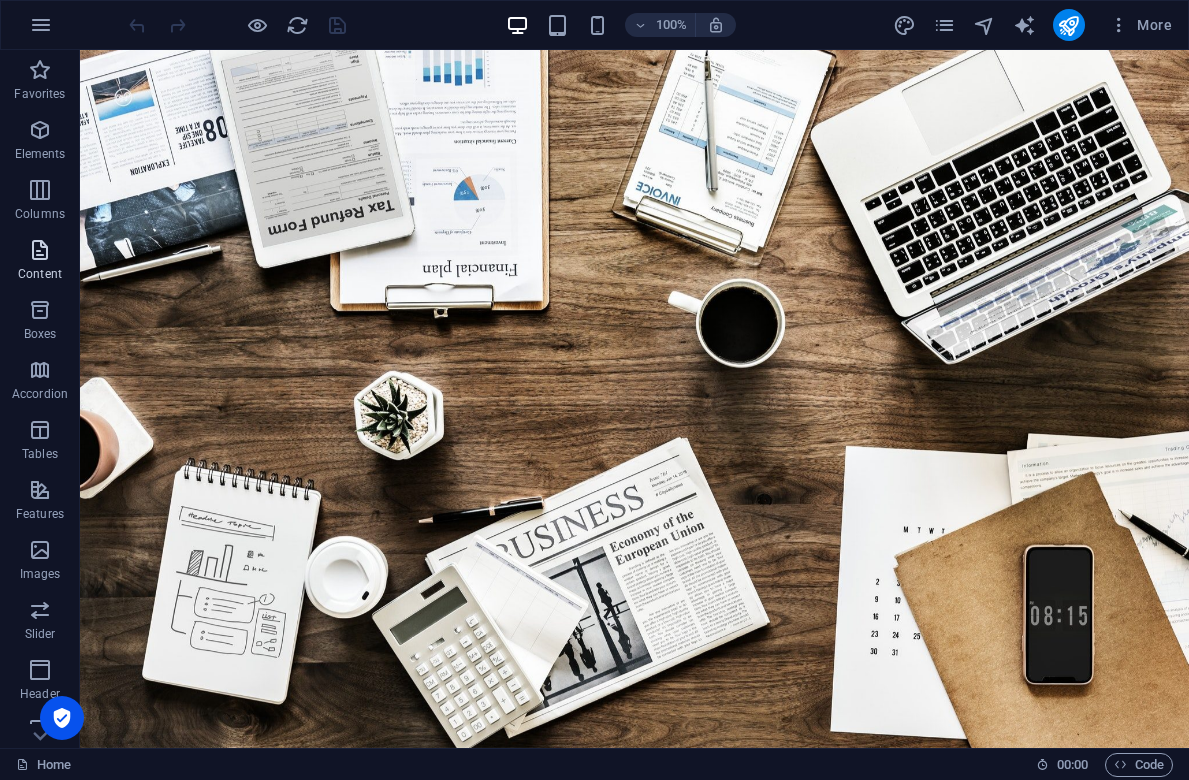 click at bounding box center [40, 250] 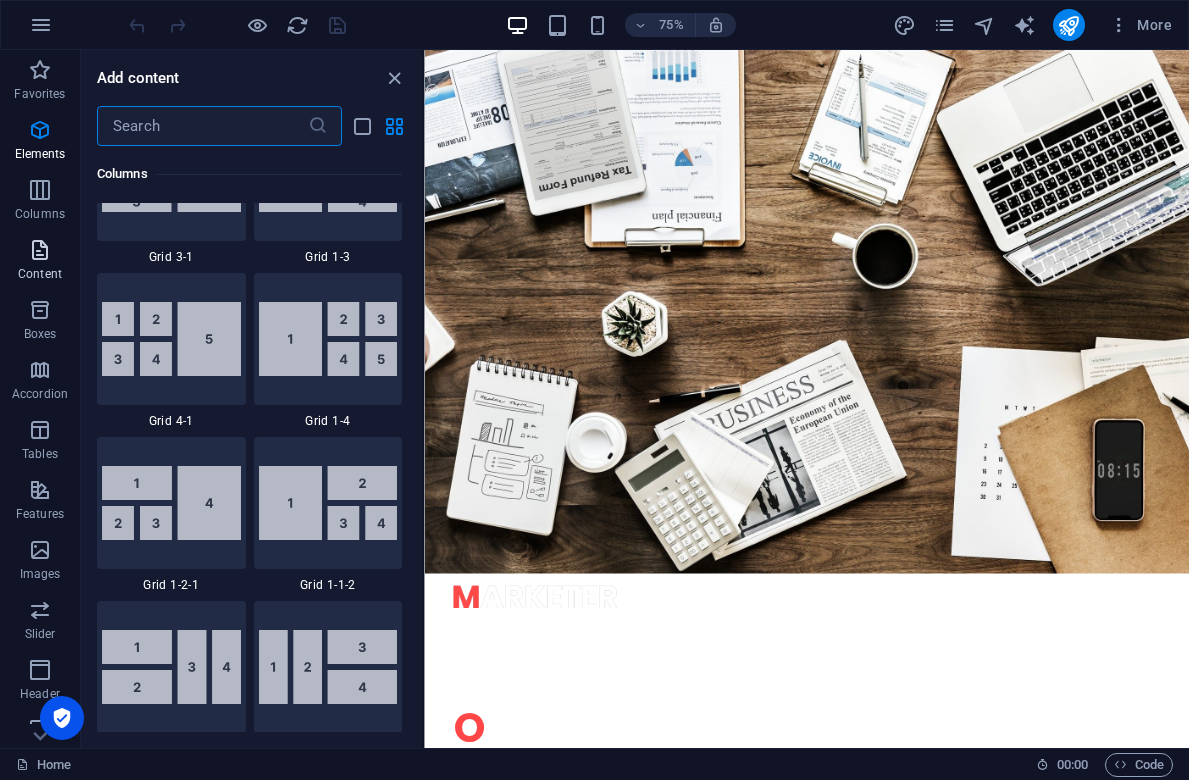 scroll, scrollTop: 3499, scrollLeft: 0, axis: vertical 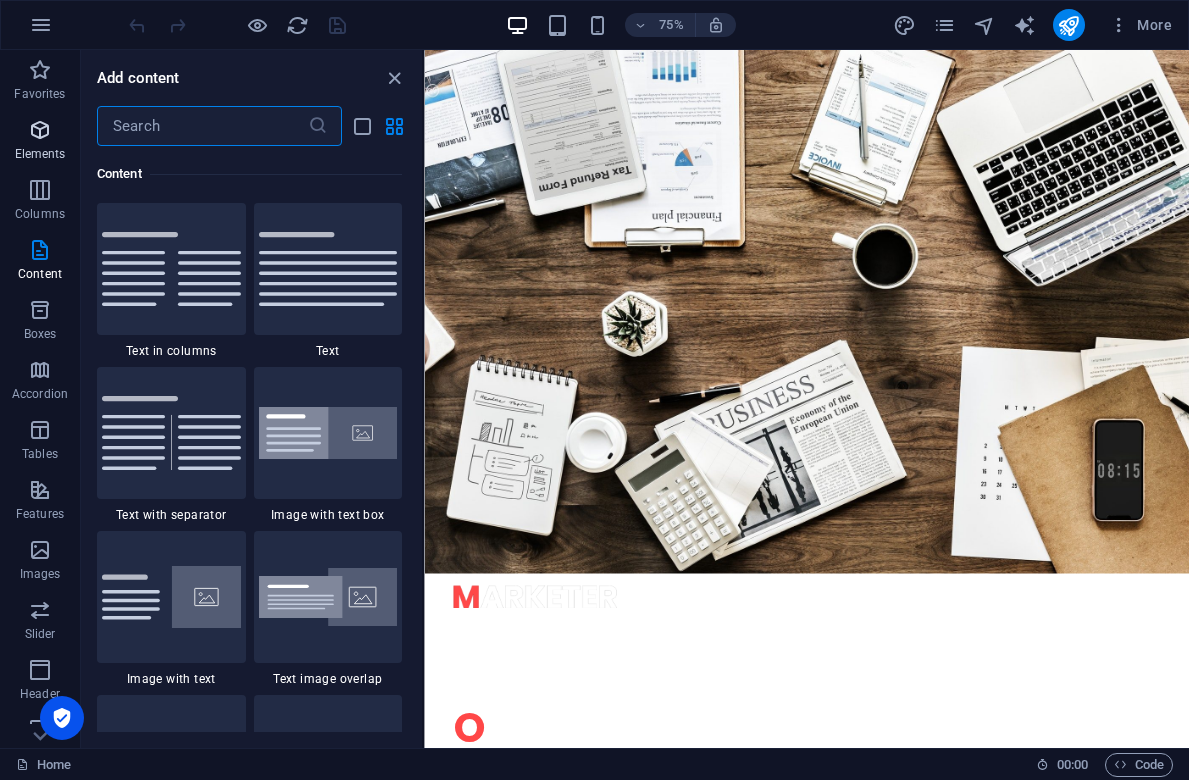 click on "Elements" at bounding box center (40, 142) 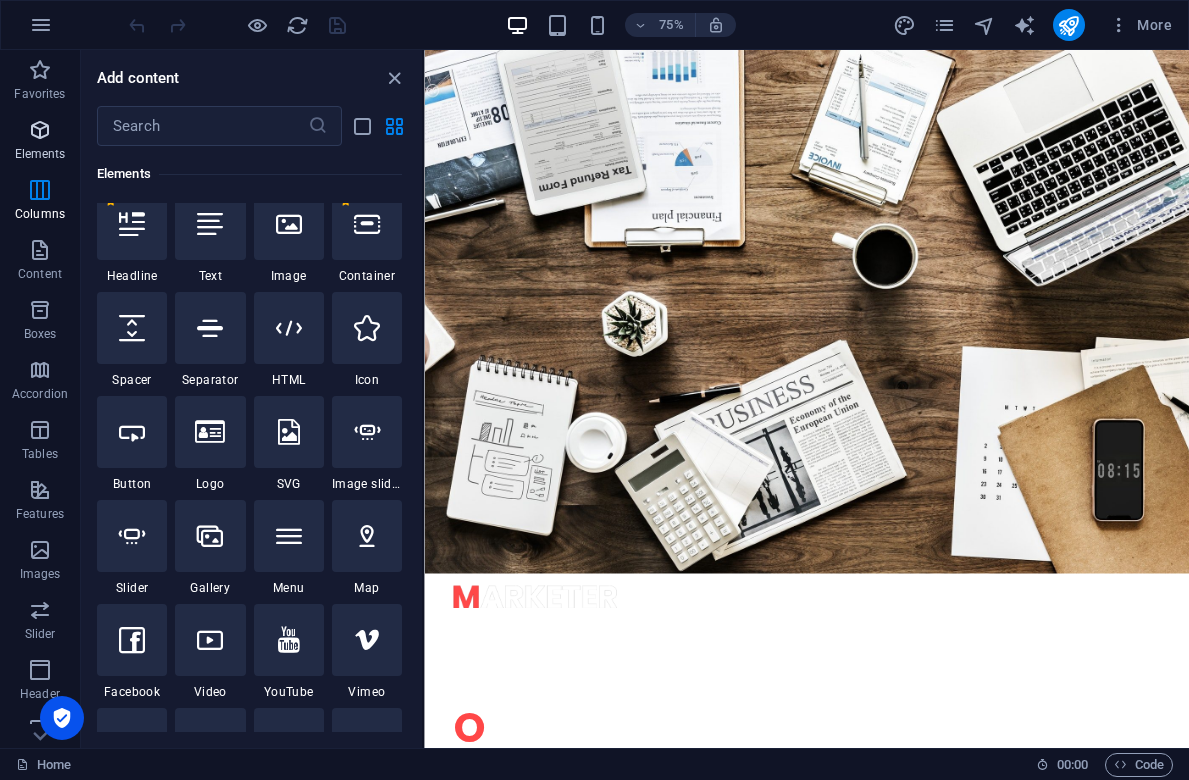 scroll, scrollTop: 213, scrollLeft: 0, axis: vertical 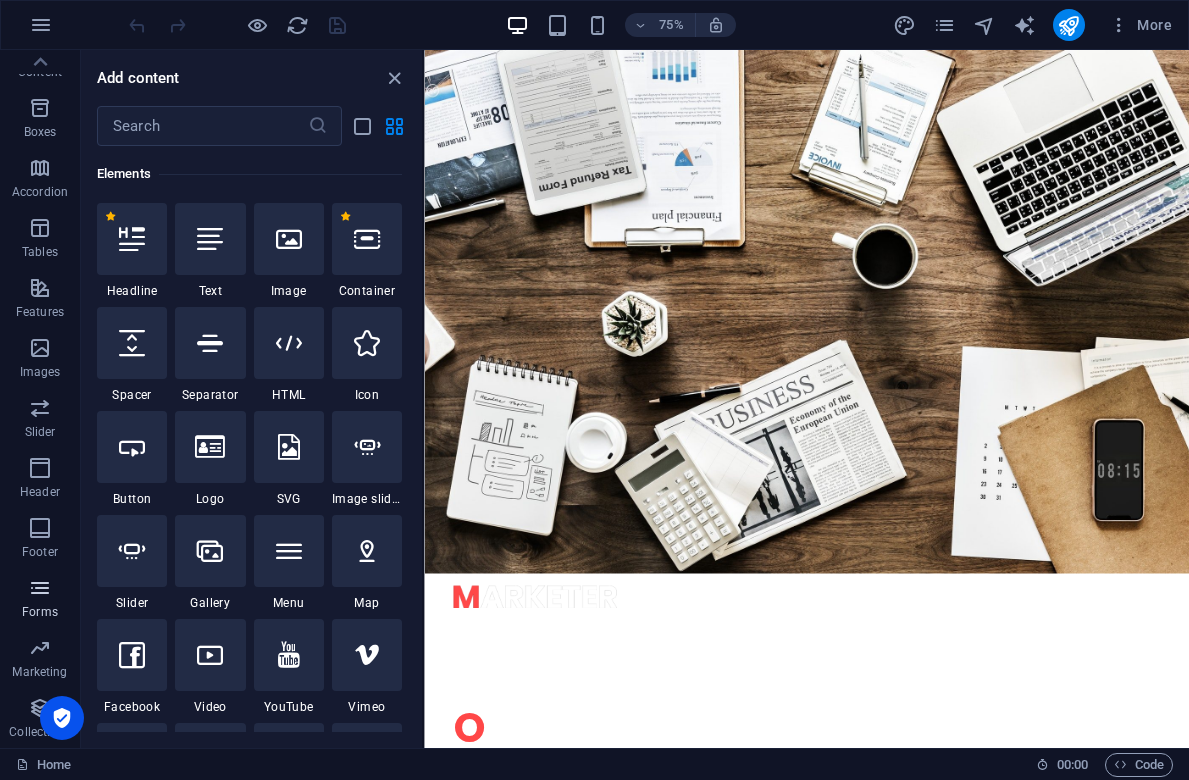 click at bounding box center [40, 588] 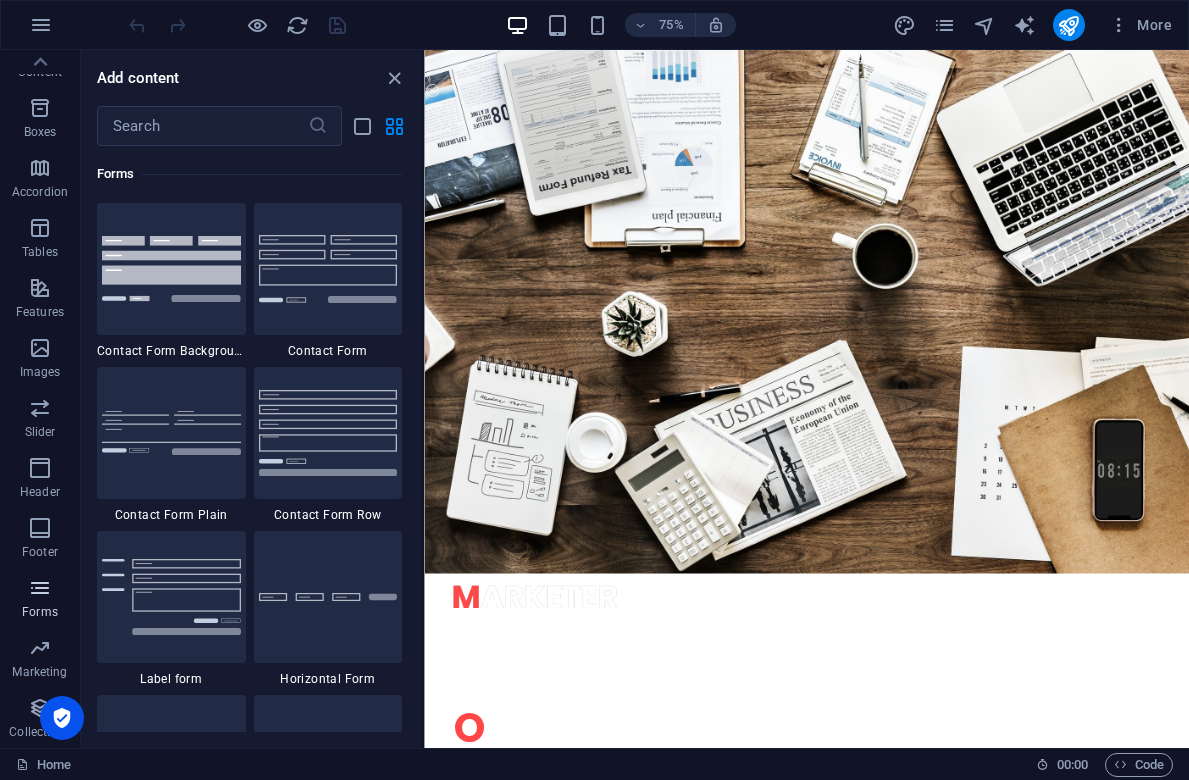 scroll, scrollTop: 14436, scrollLeft: 0, axis: vertical 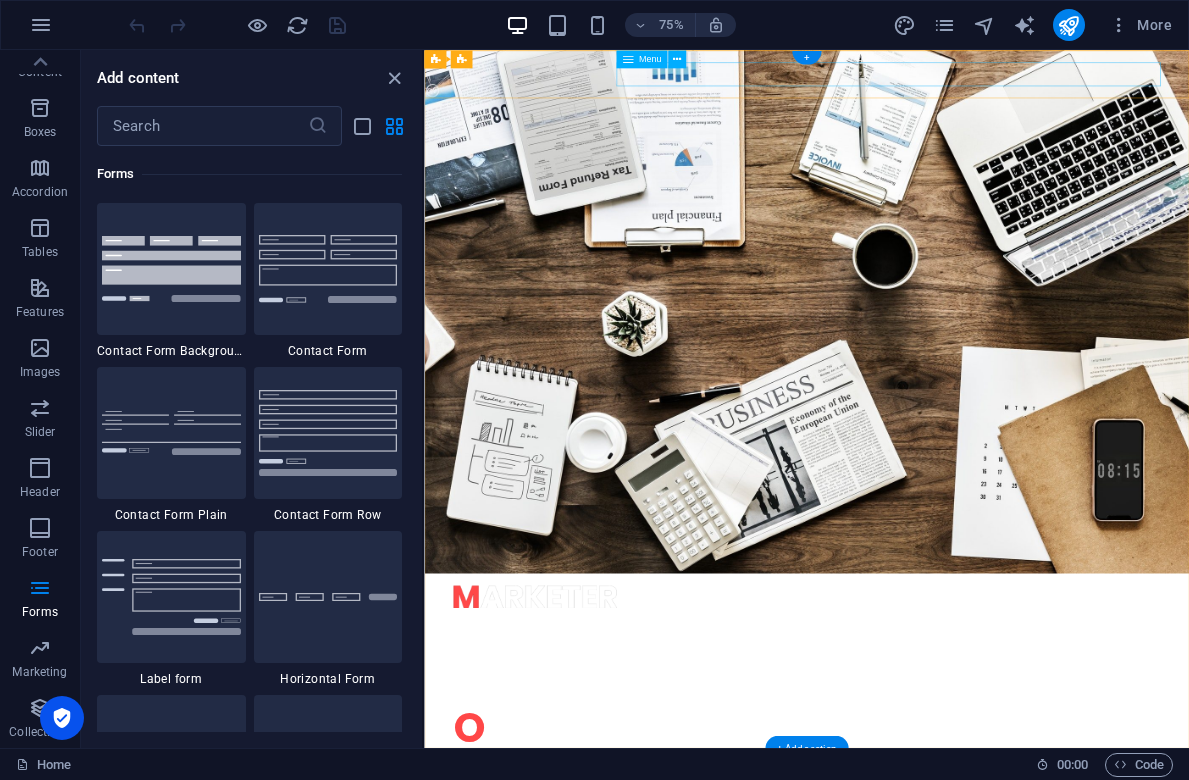 click on "Home About us Services Projects Team Contact" at bounding box center [934, 810] 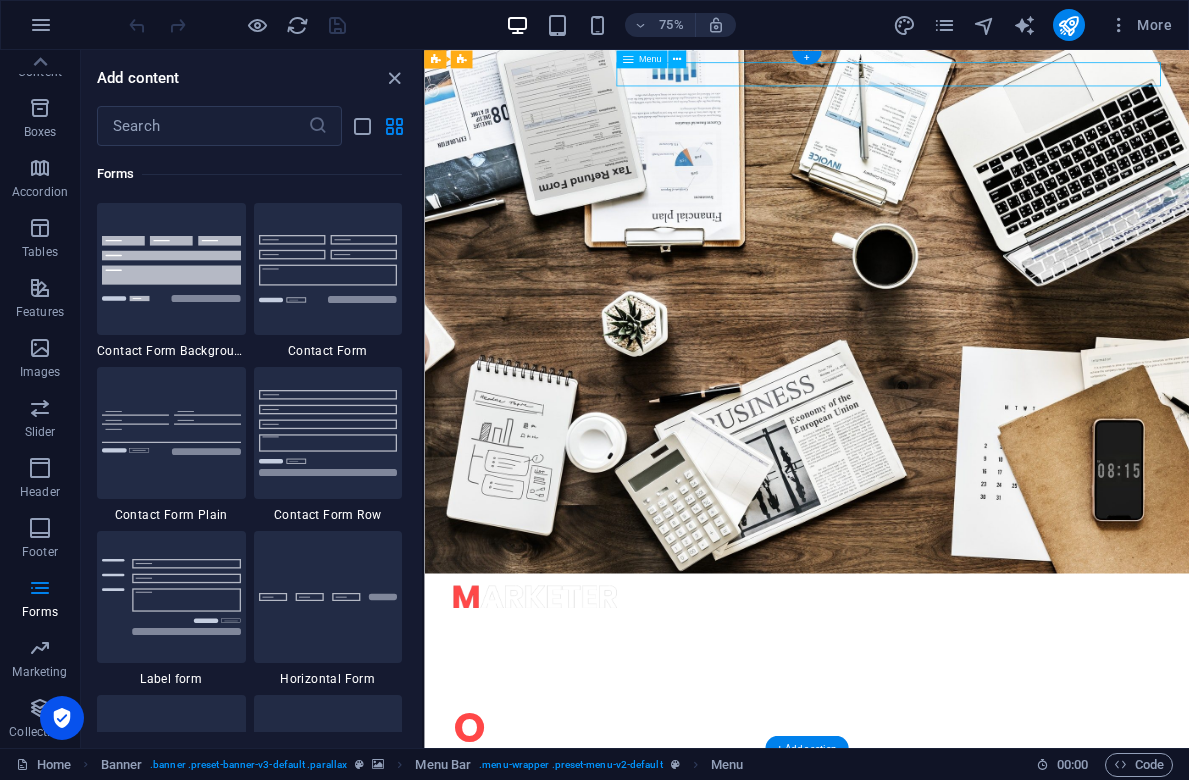 click on "Home About us Services Projects Team Contact" at bounding box center [934, 810] 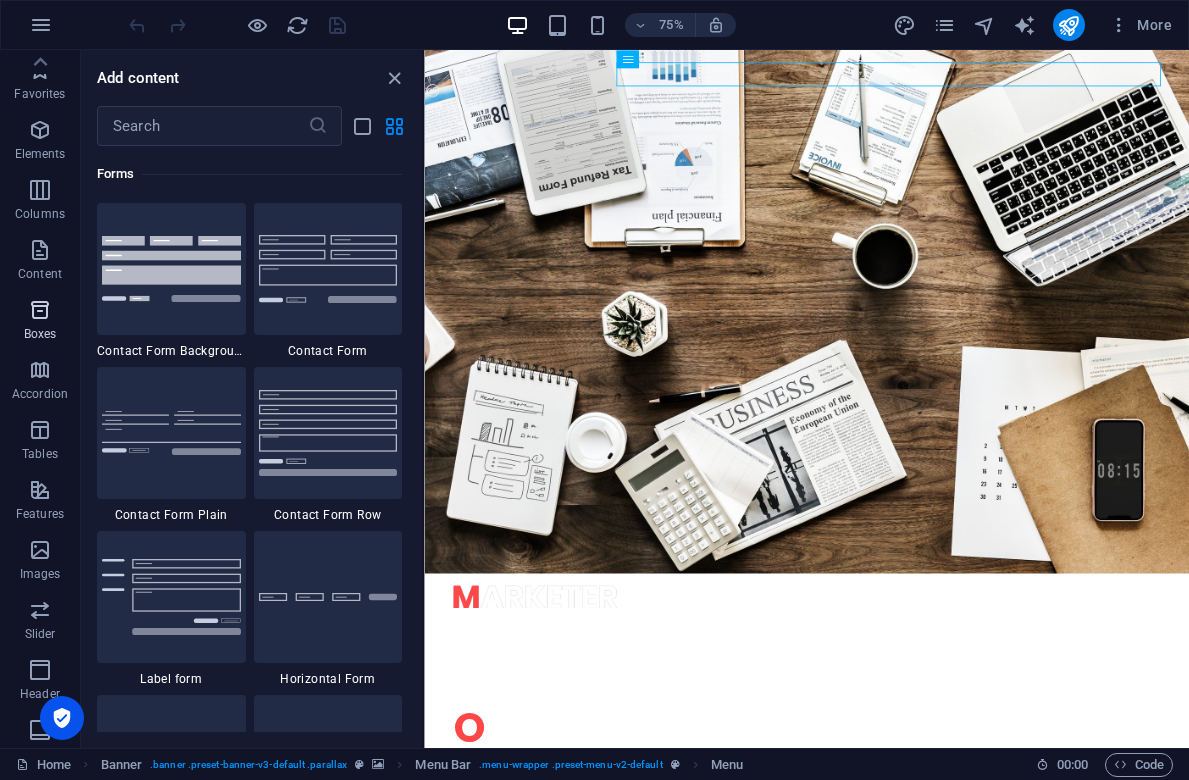 scroll, scrollTop: 0, scrollLeft: 0, axis: both 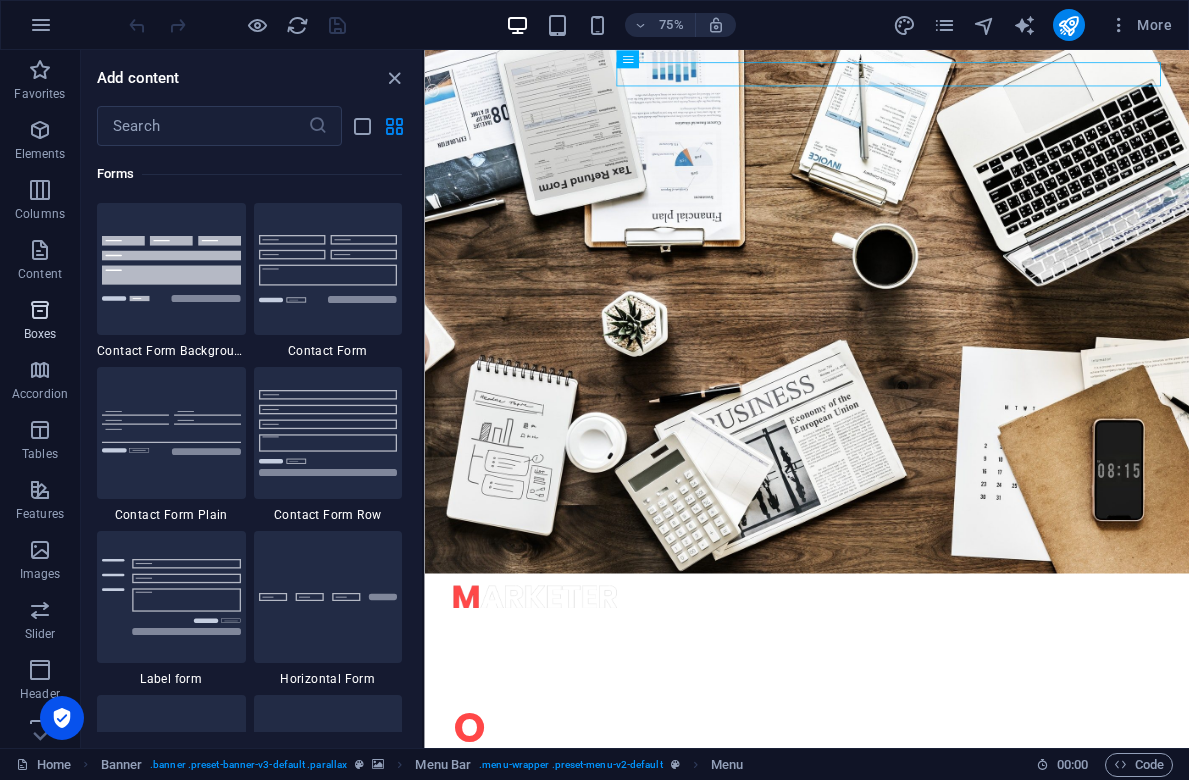 click at bounding box center [40, 310] 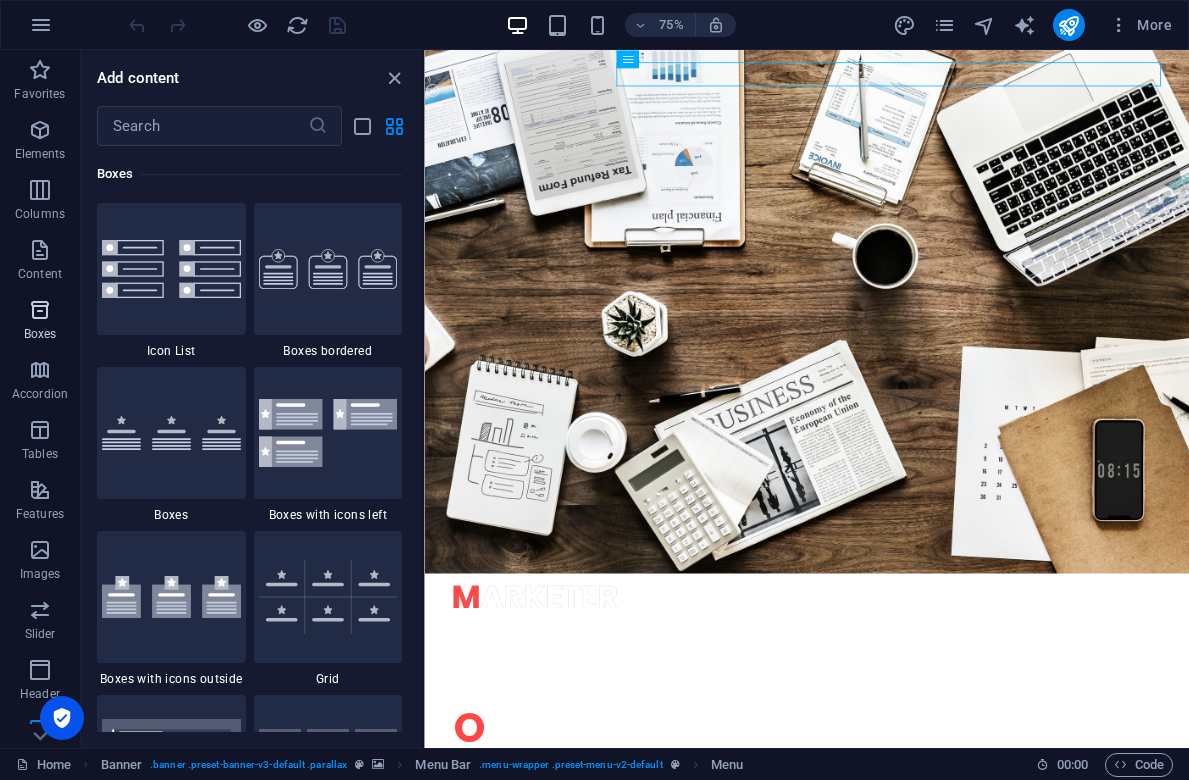 scroll, scrollTop: 5352, scrollLeft: 0, axis: vertical 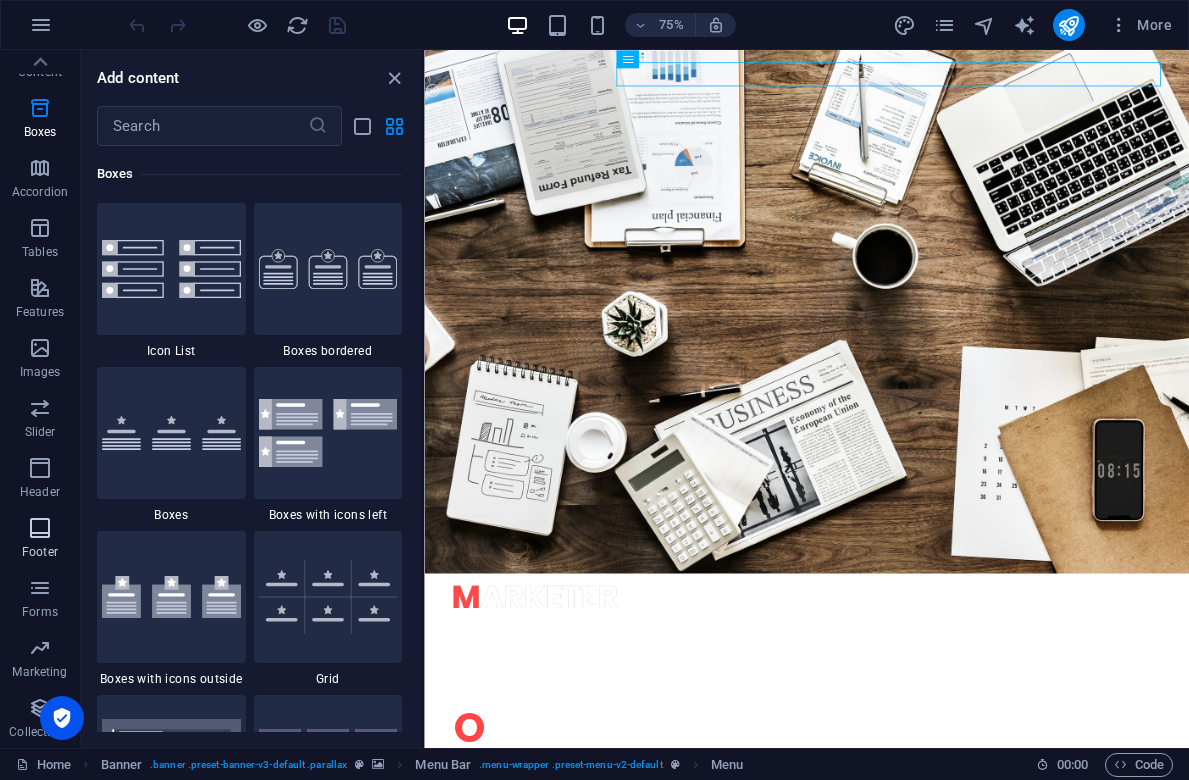 click at bounding box center [40, 528] 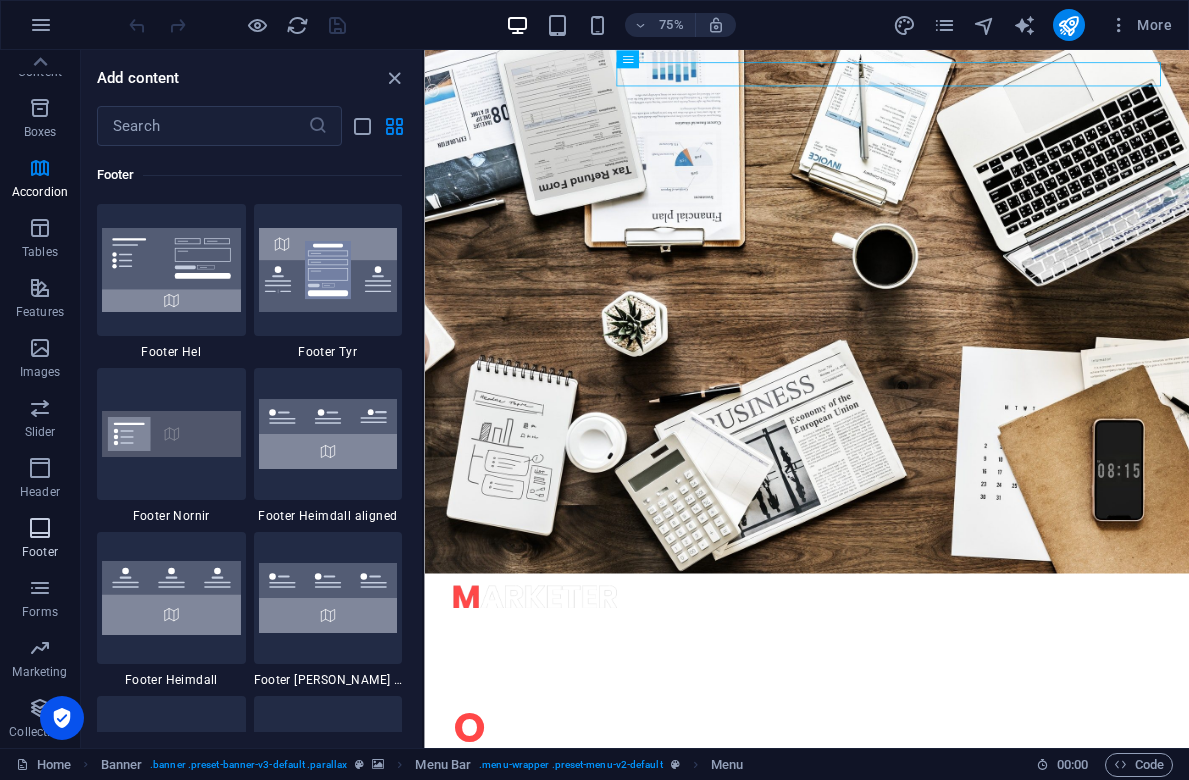 scroll, scrollTop: 13075, scrollLeft: 0, axis: vertical 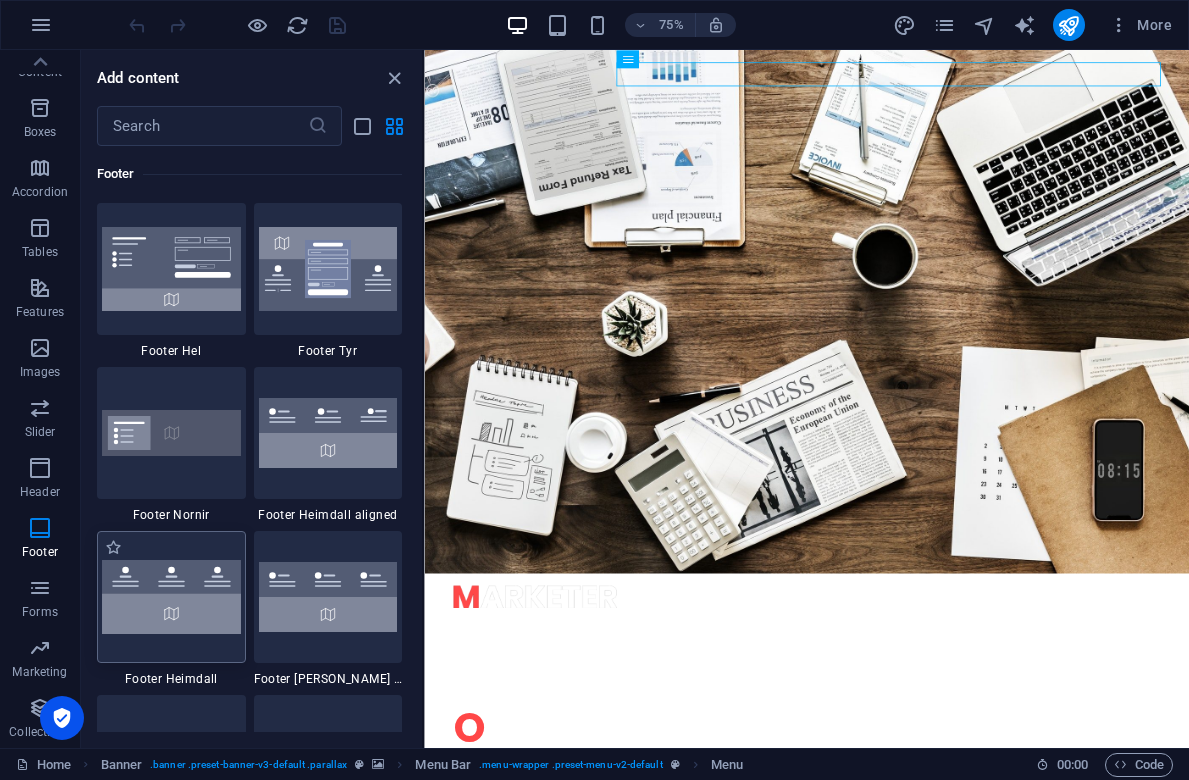 click at bounding box center [171, 596] 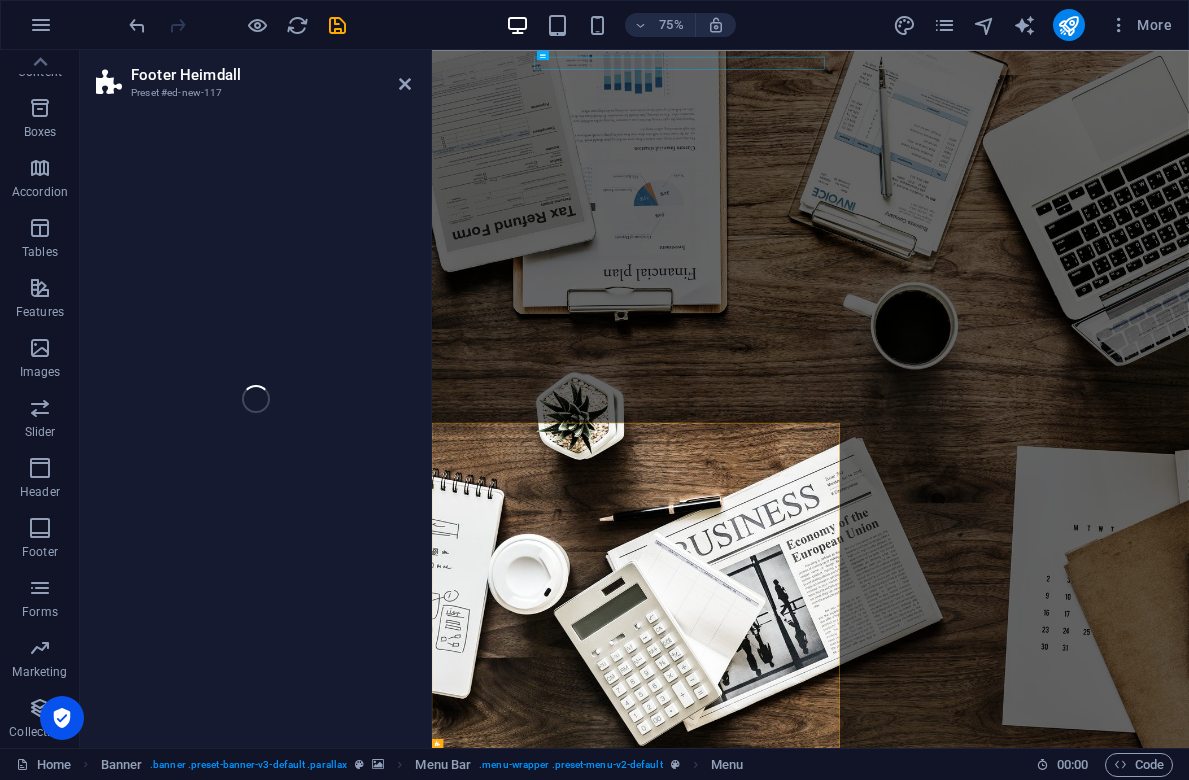 select on "rem" 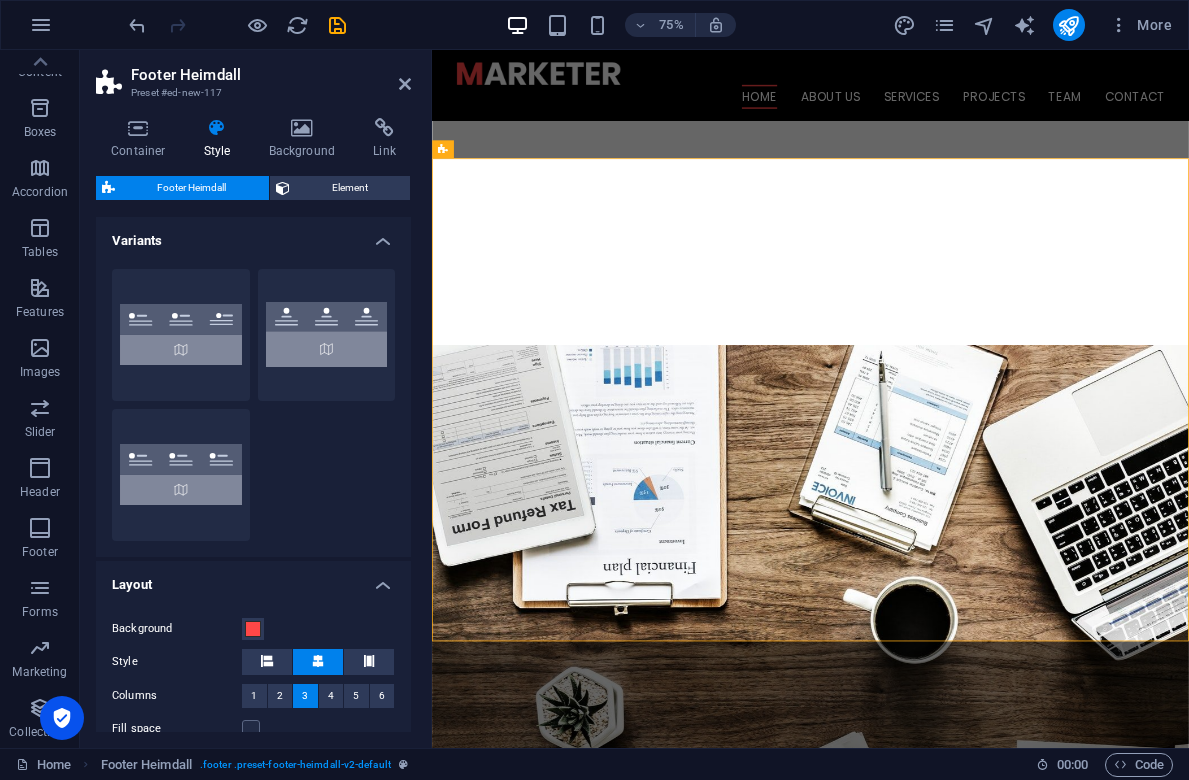 scroll, scrollTop: 787, scrollLeft: 0, axis: vertical 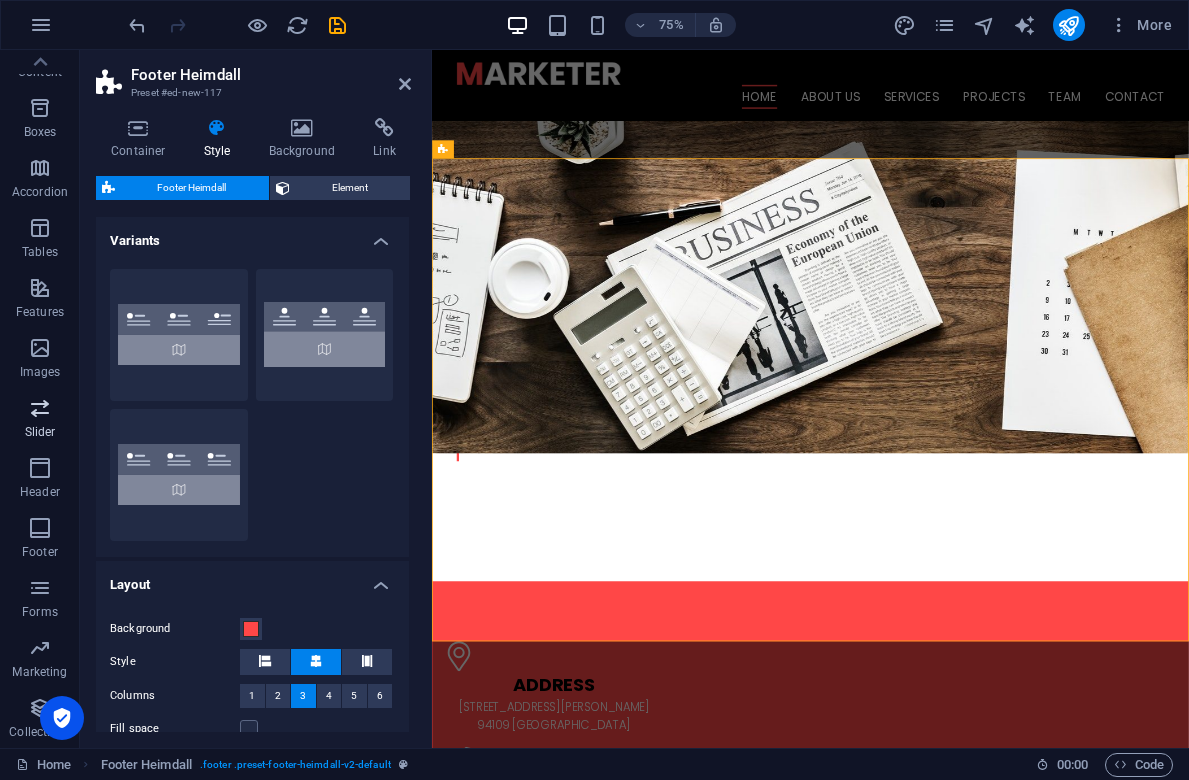 click at bounding box center [40, 408] 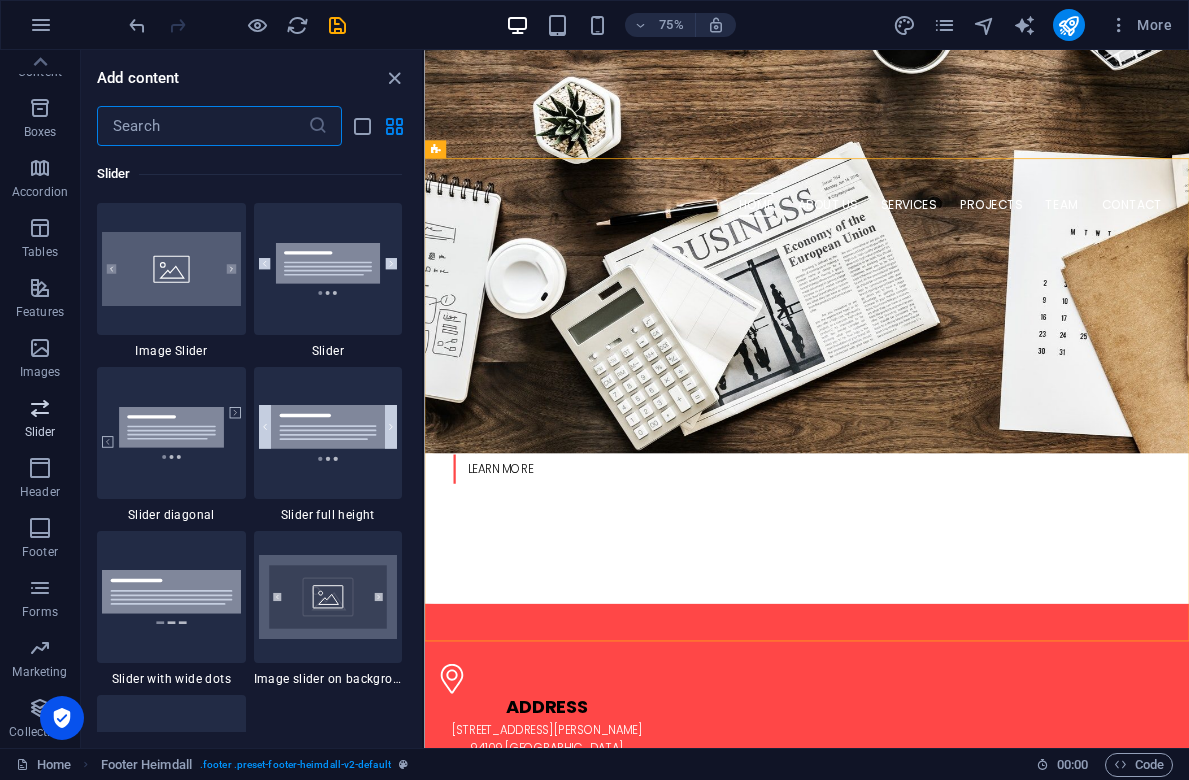 scroll, scrollTop: 11173, scrollLeft: 0, axis: vertical 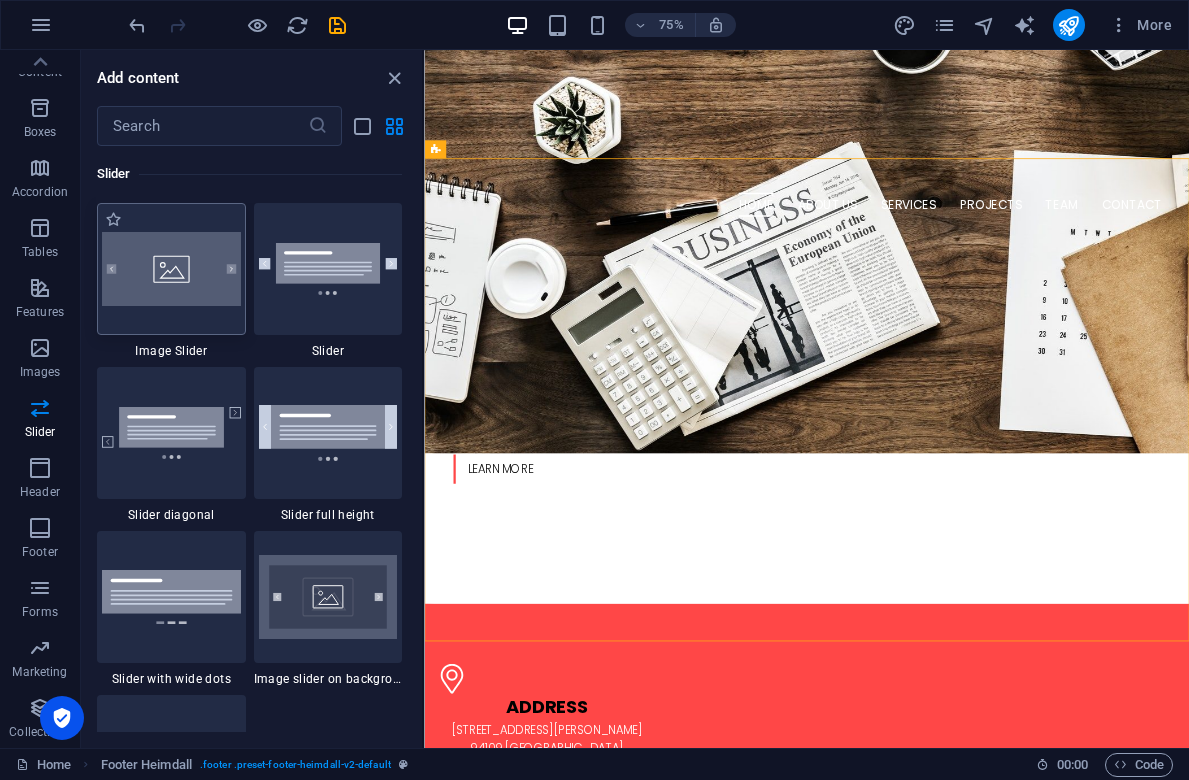 click at bounding box center (171, 269) 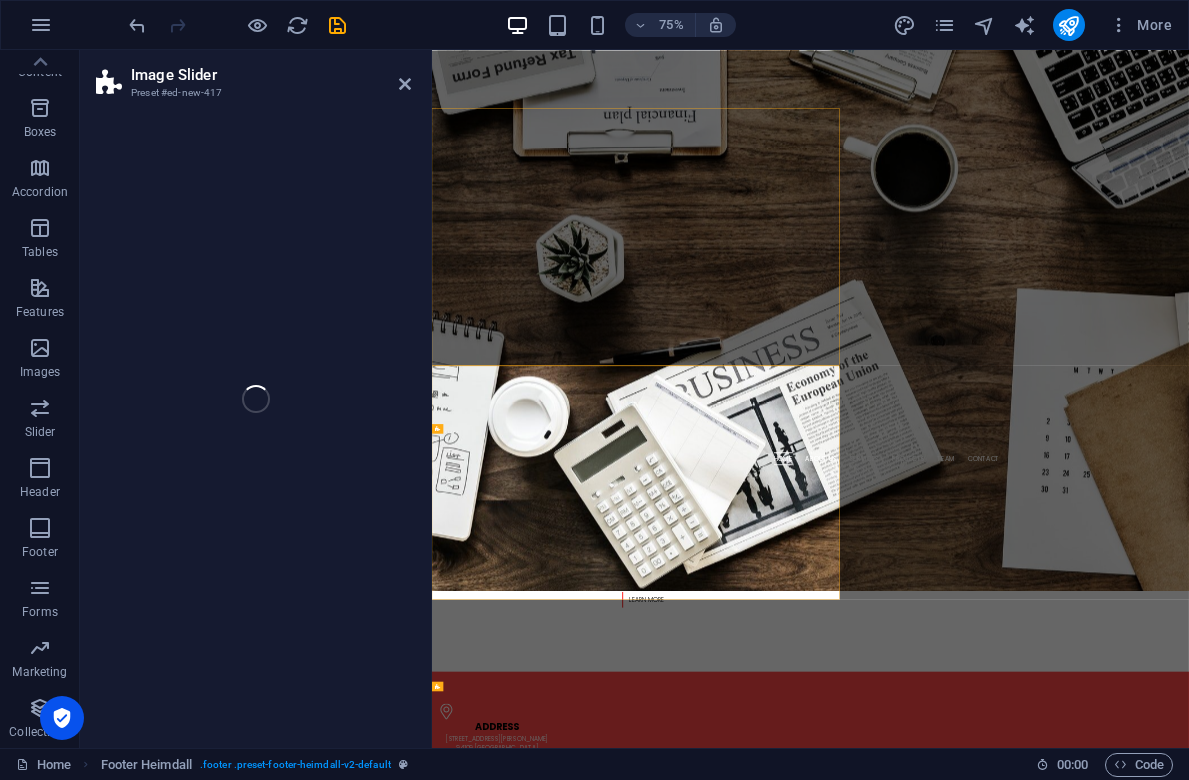 select on "rem" 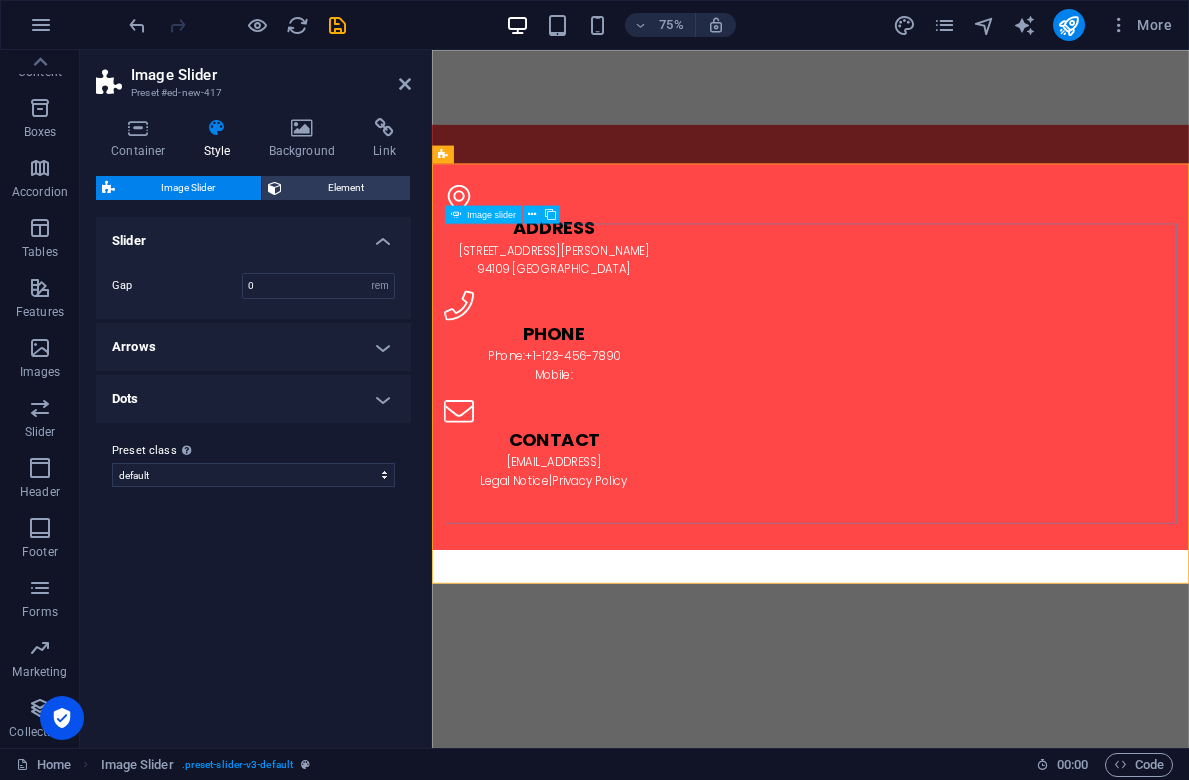 scroll, scrollTop: 1428, scrollLeft: 0, axis: vertical 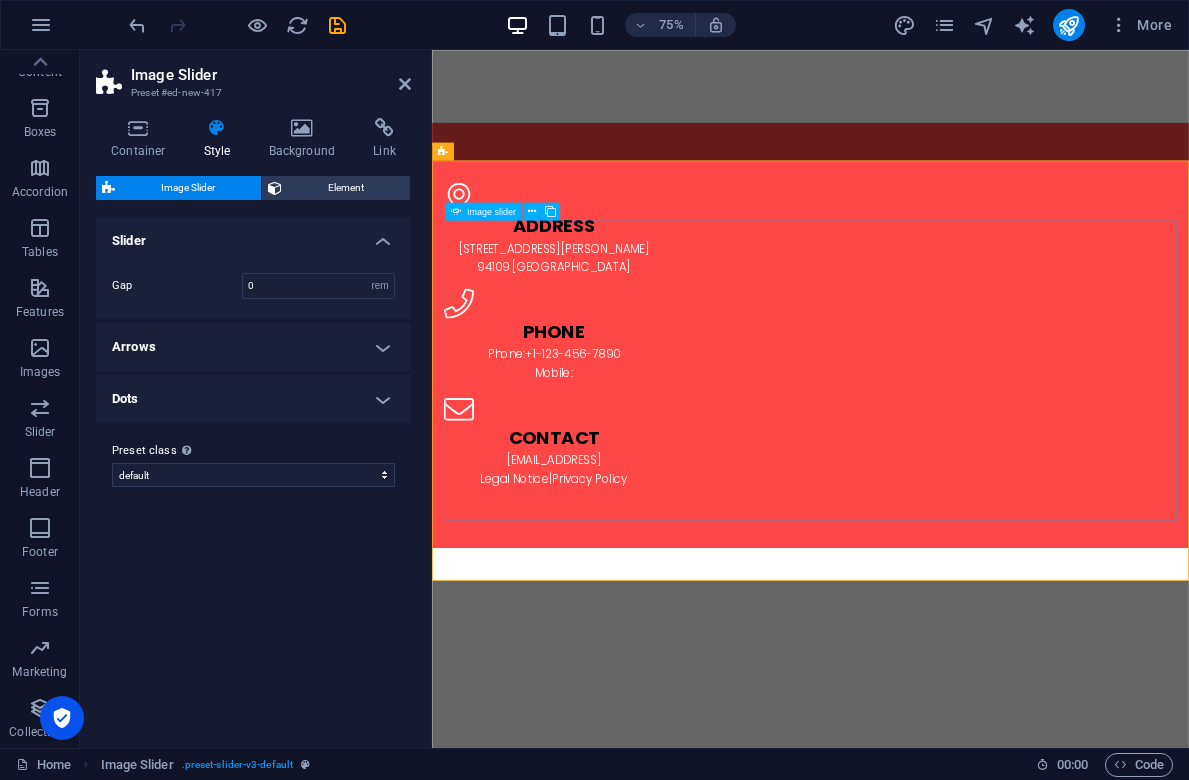 click at bounding box center [937, 2946] 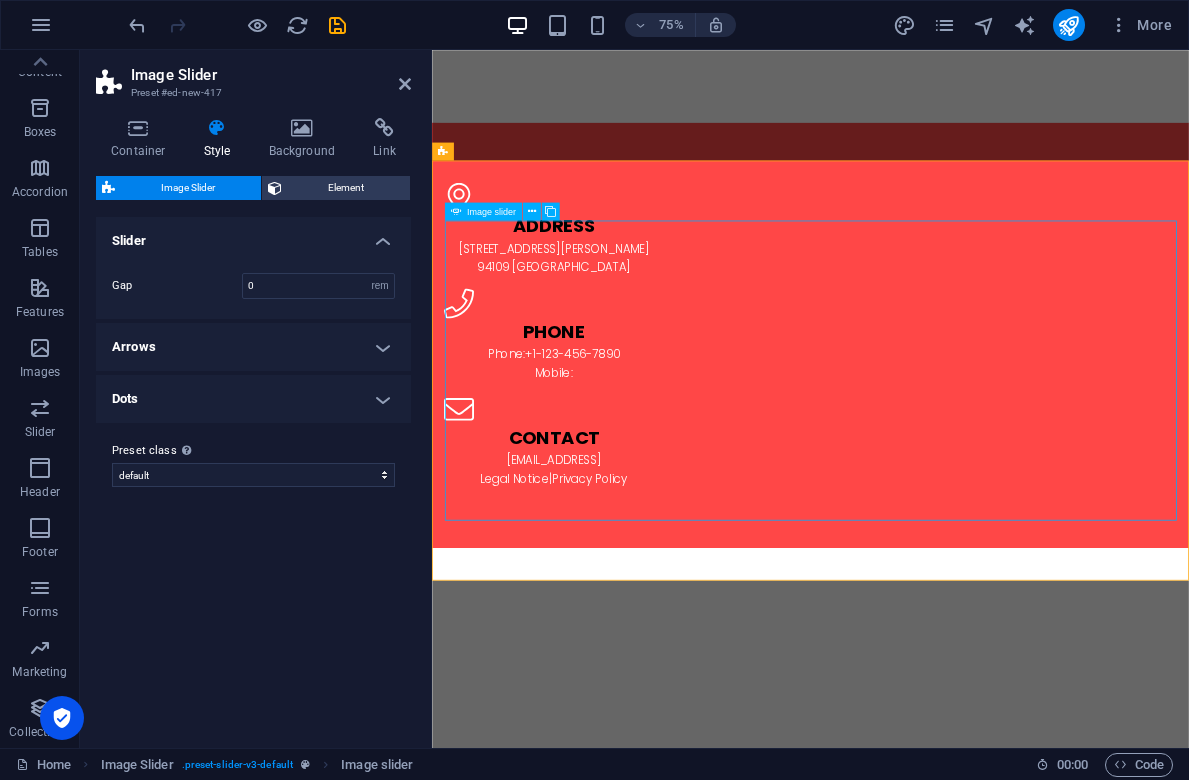 click at bounding box center (937, 2946) 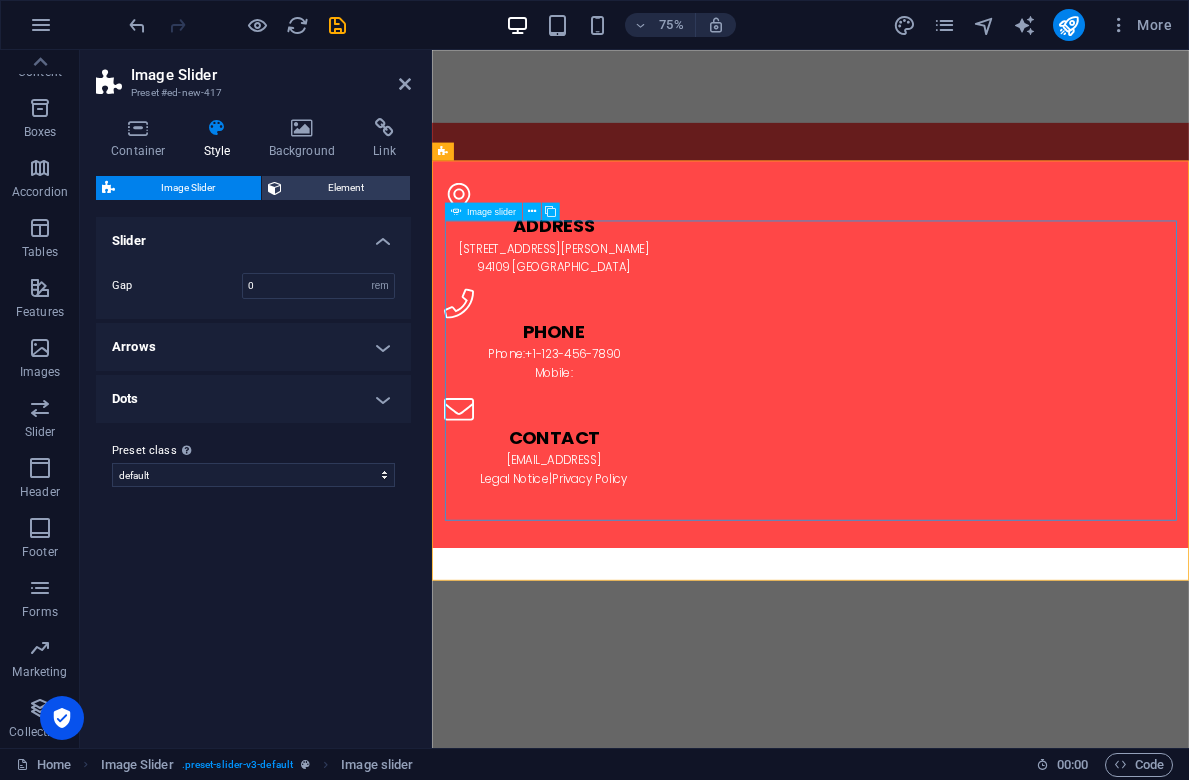 click at bounding box center [937, 2946] 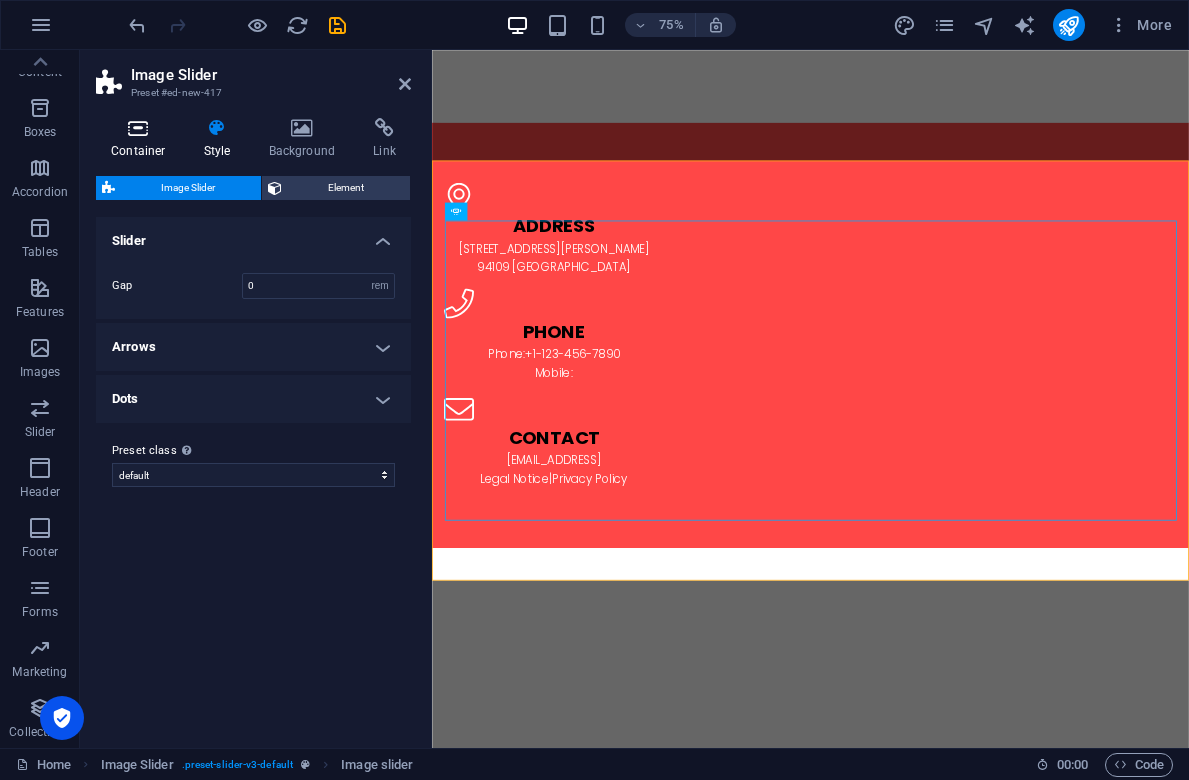 click at bounding box center [138, 128] 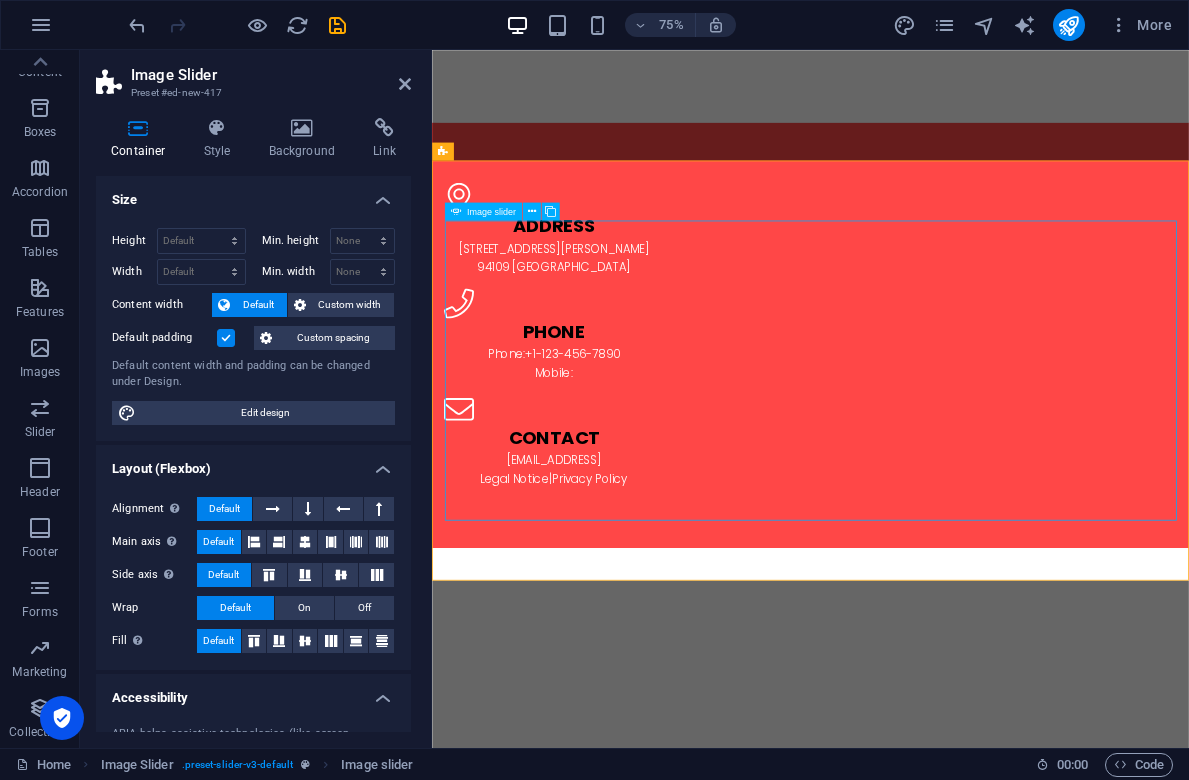 click on "Image slider" at bounding box center (491, 211) 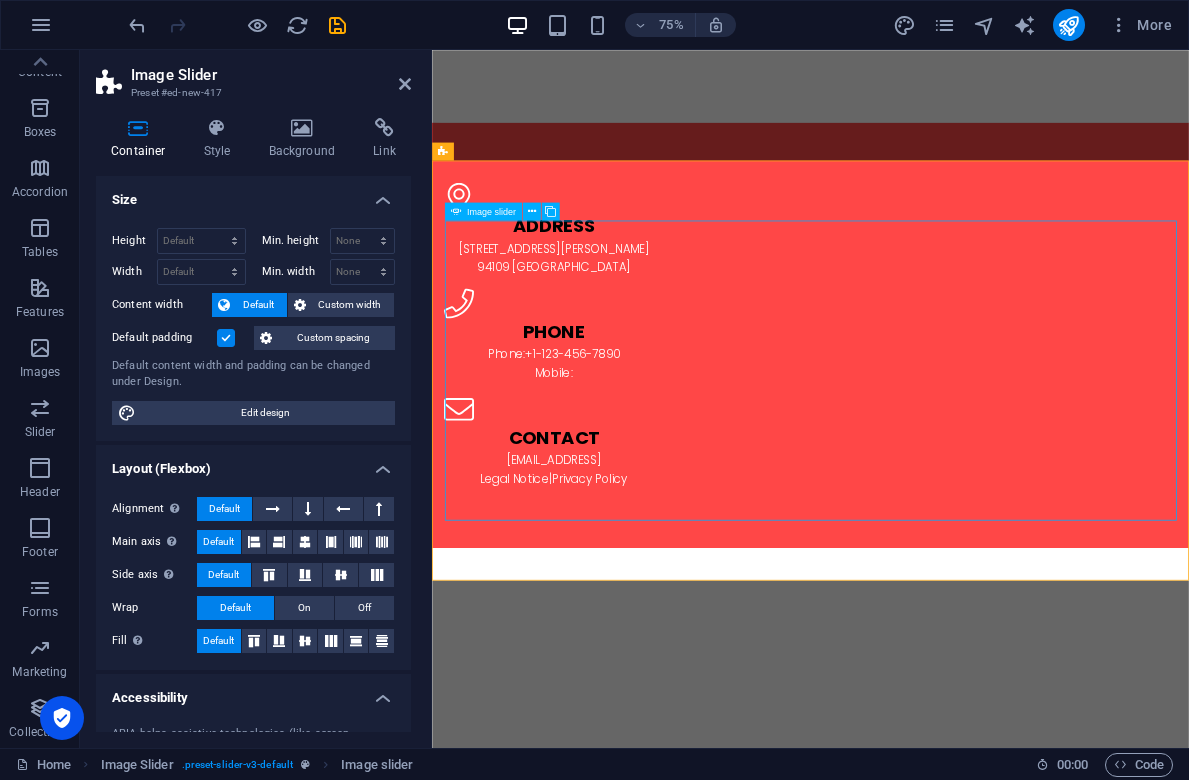 select on "s" 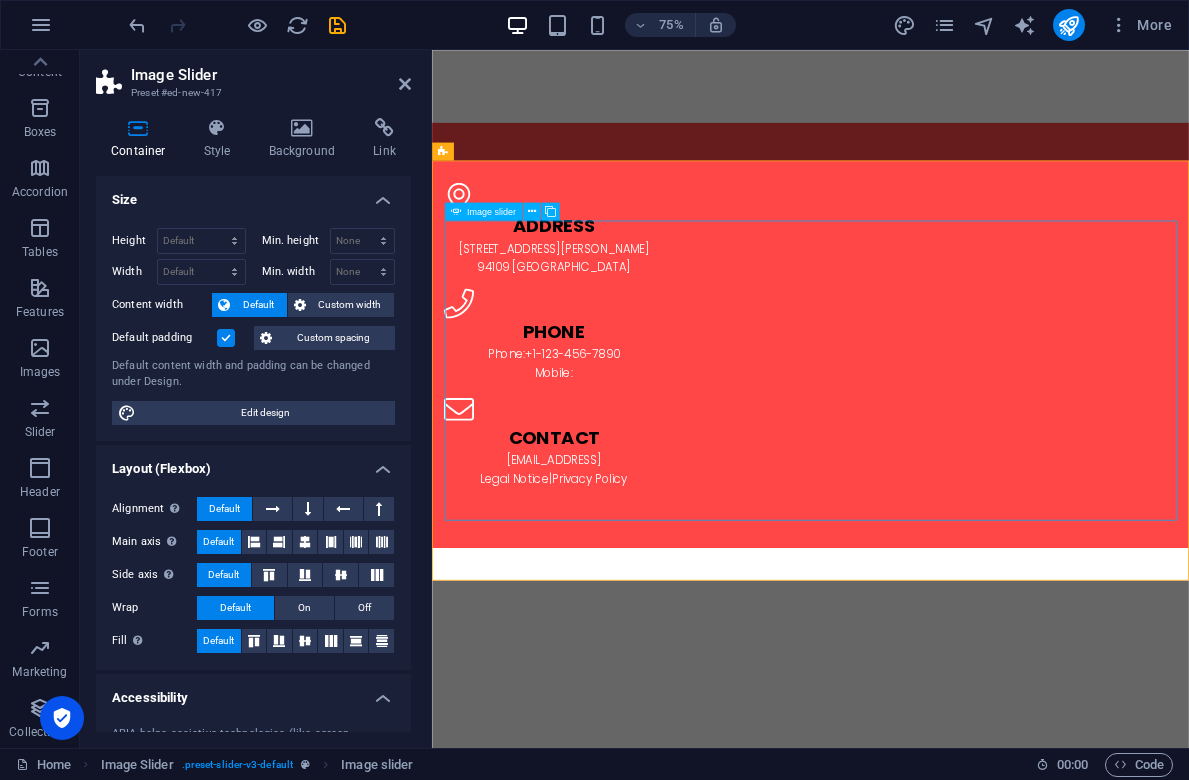 select on "progressive" 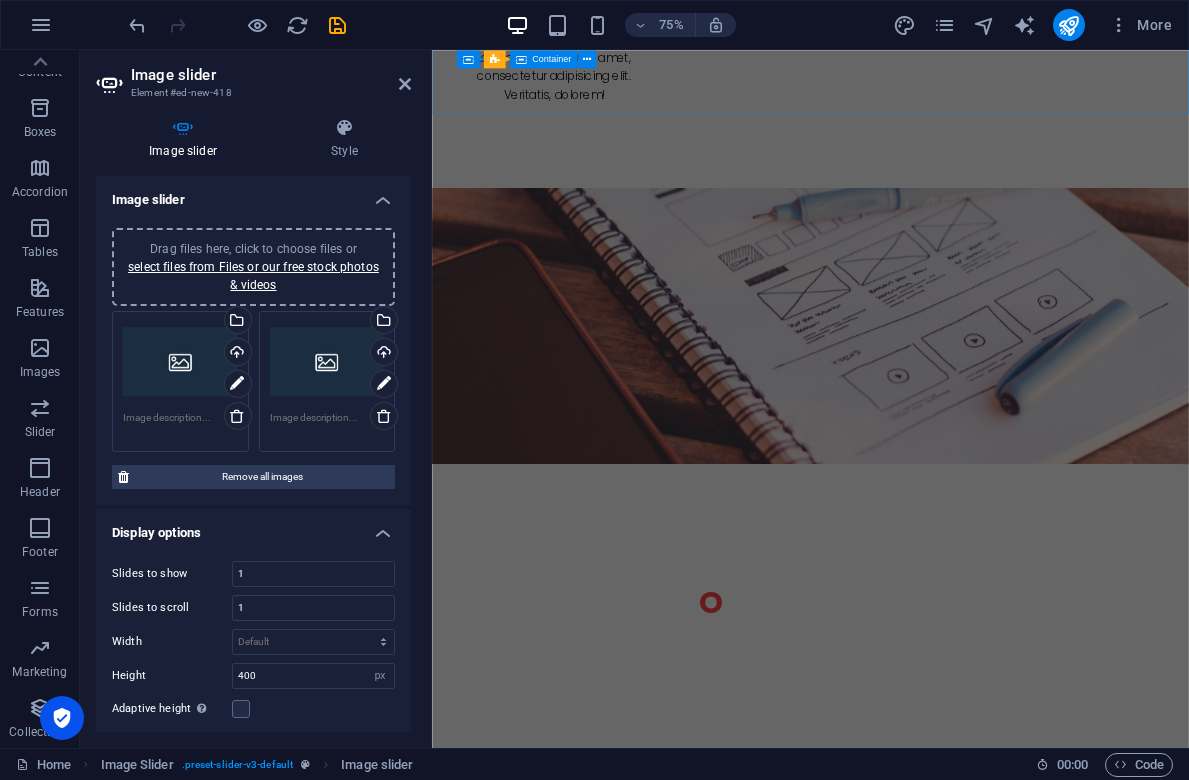 scroll, scrollTop: 4906, scrollLeft: 0, axis: vertical 